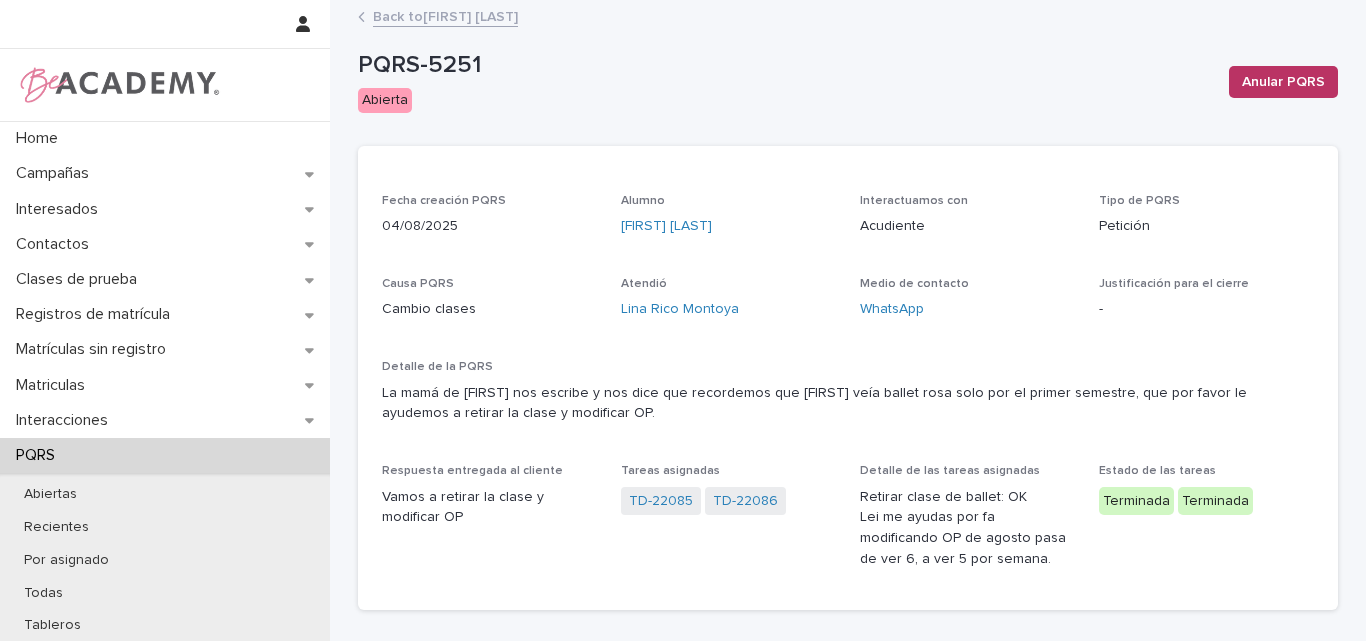 scroll, scrollTop: 0, scrollLeft: 0, axis: both 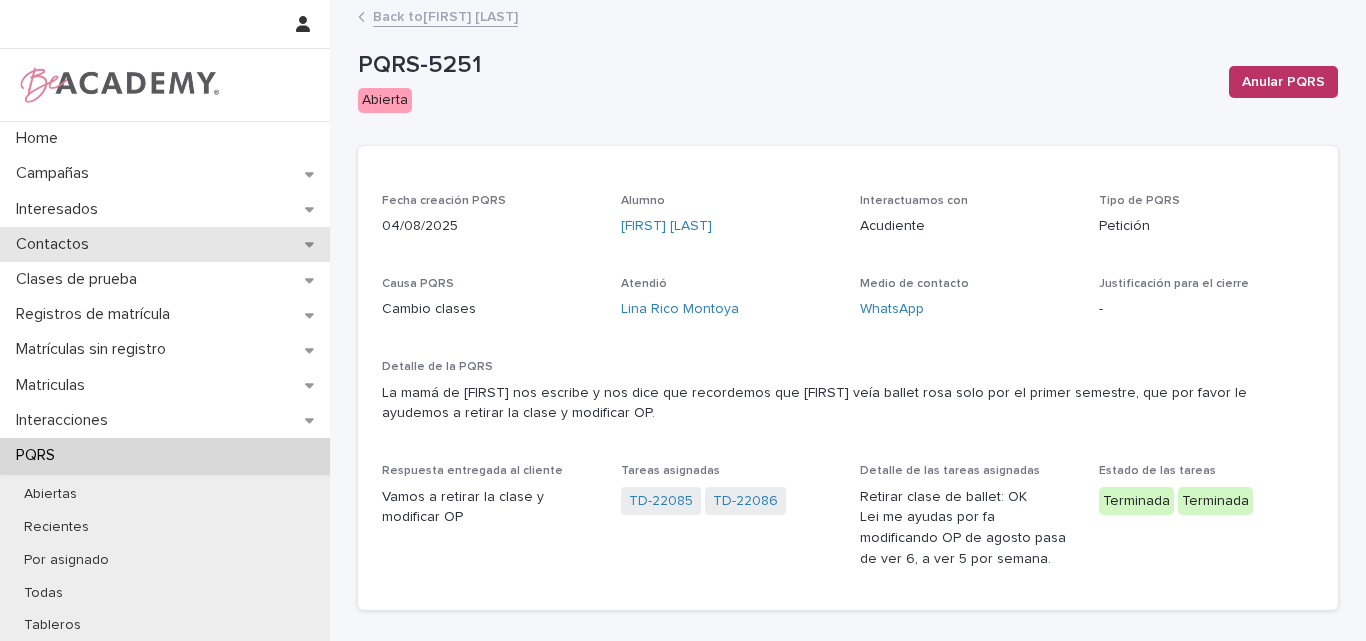 click on "Contactos" at bounding box center (165, 244) 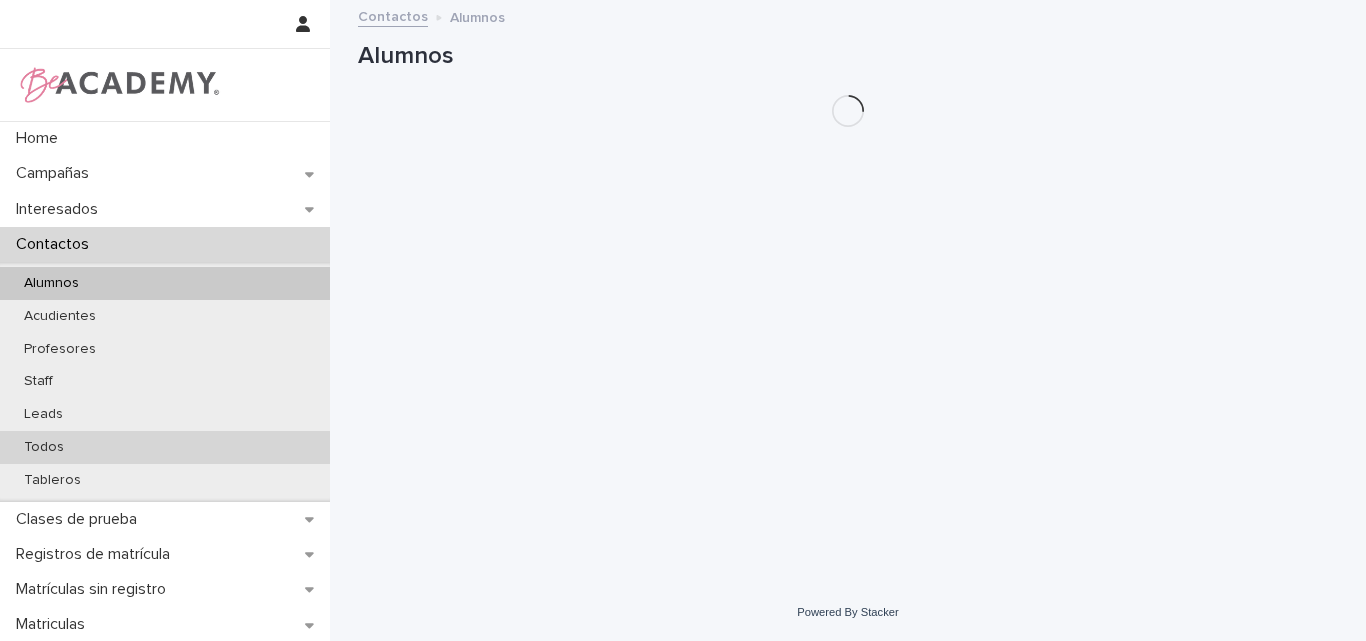click on "Todos" at bounding box center [165, 447] 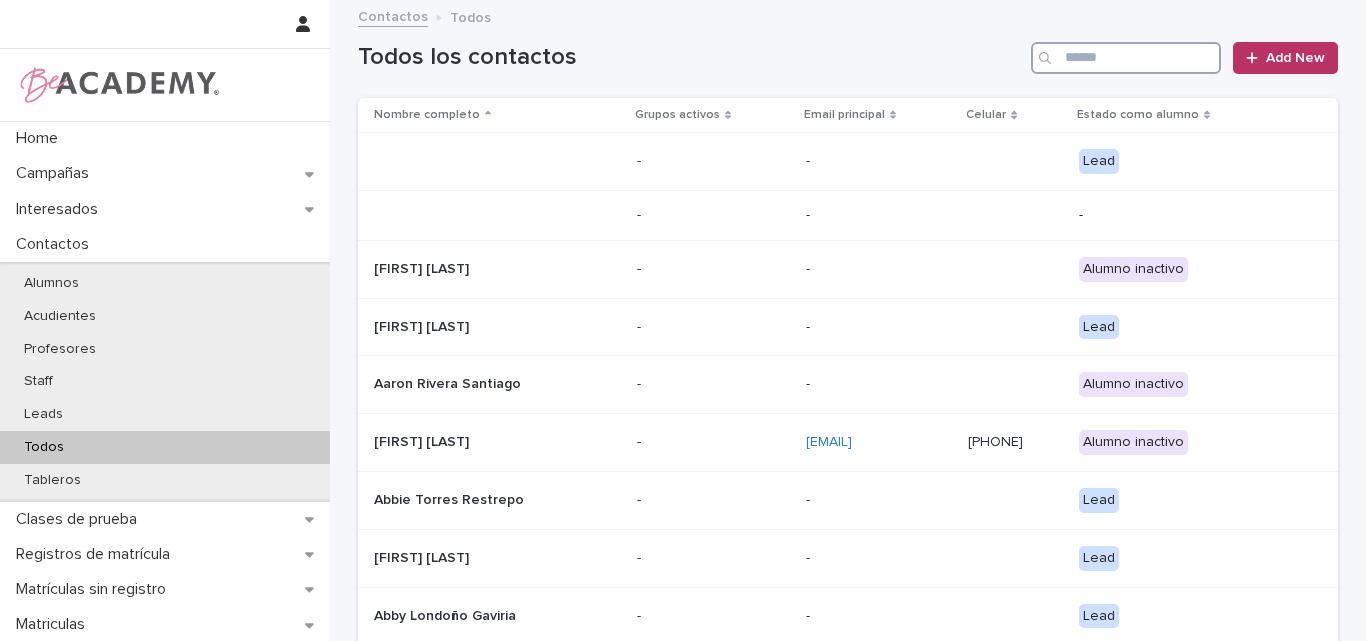 click at bounding box center (1126, 58) 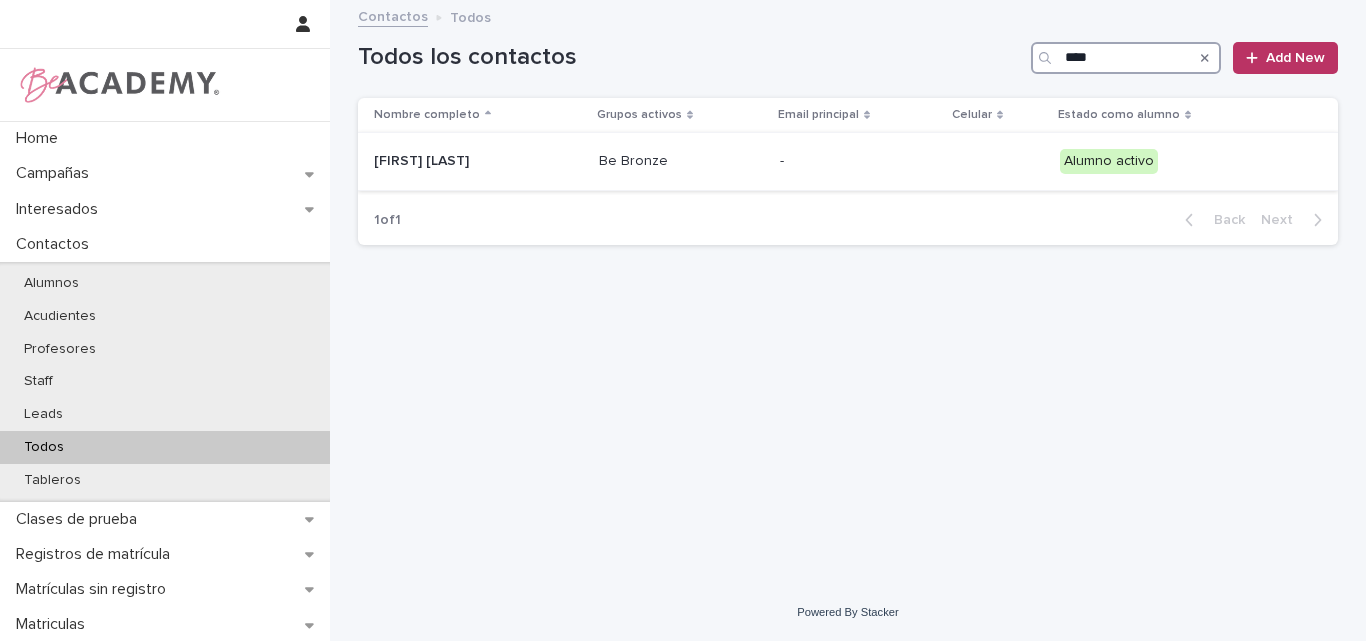 type on "****" 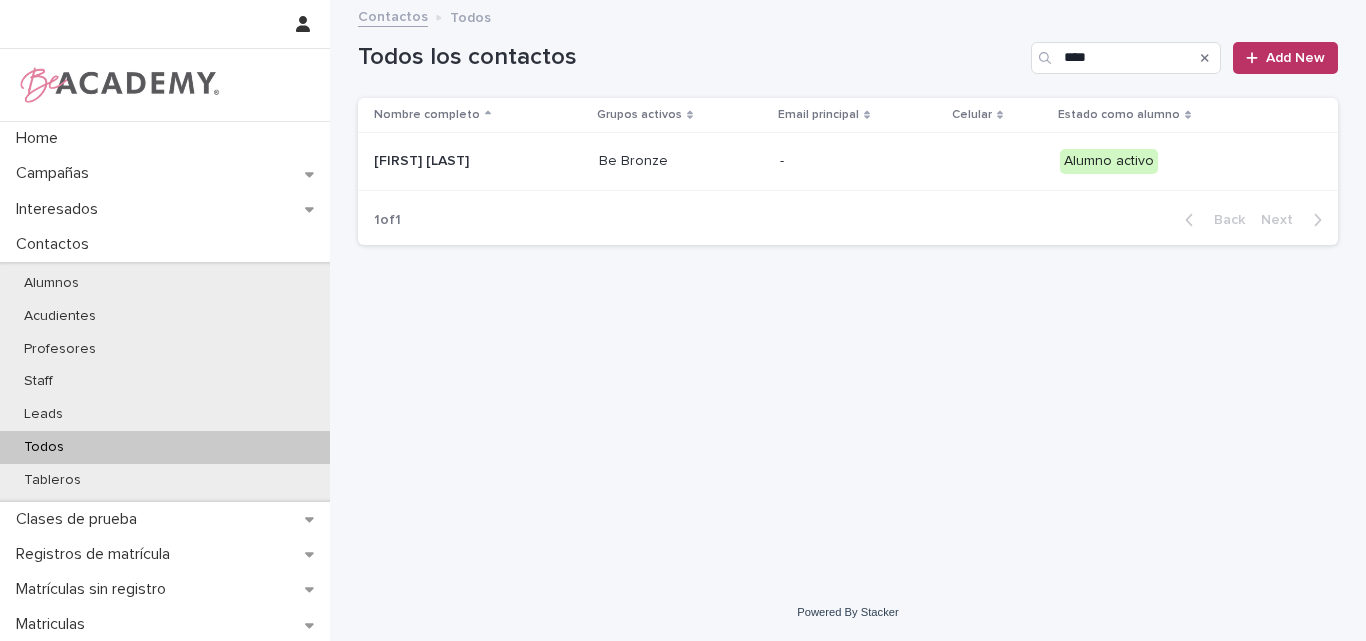 click on "Rajko Fyfe" at bounding box center [474, 161] 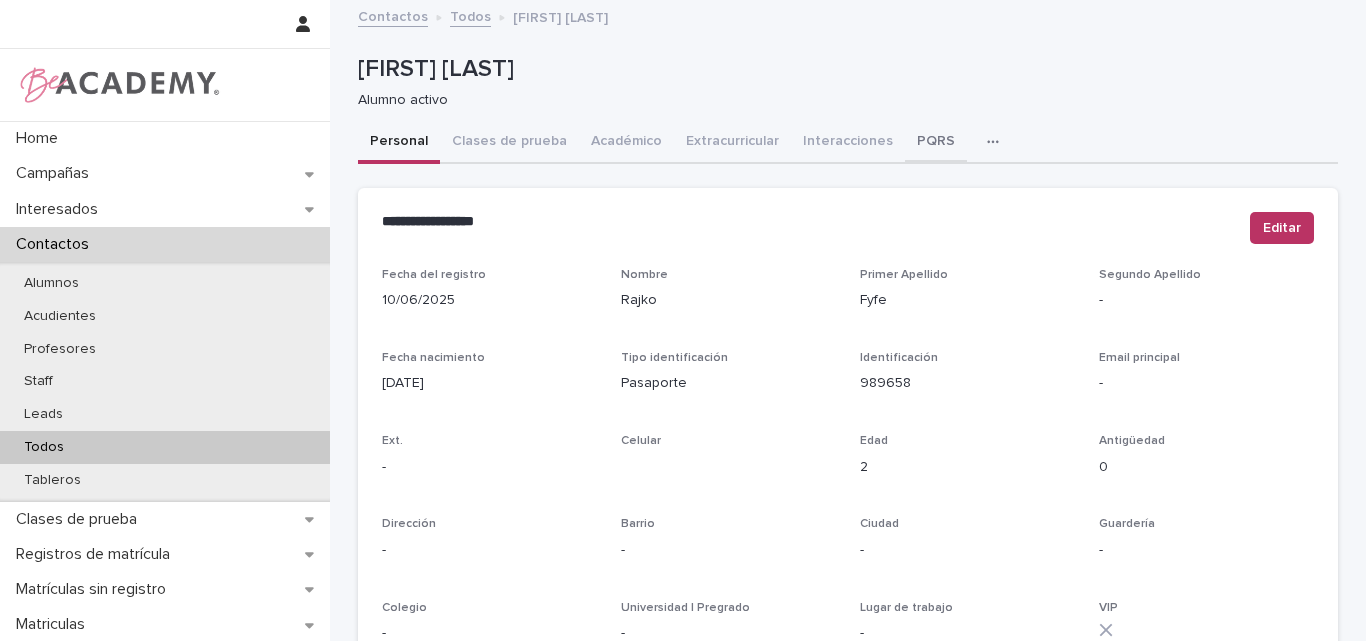 click on "PQRS" at bounding box center (936, 143) 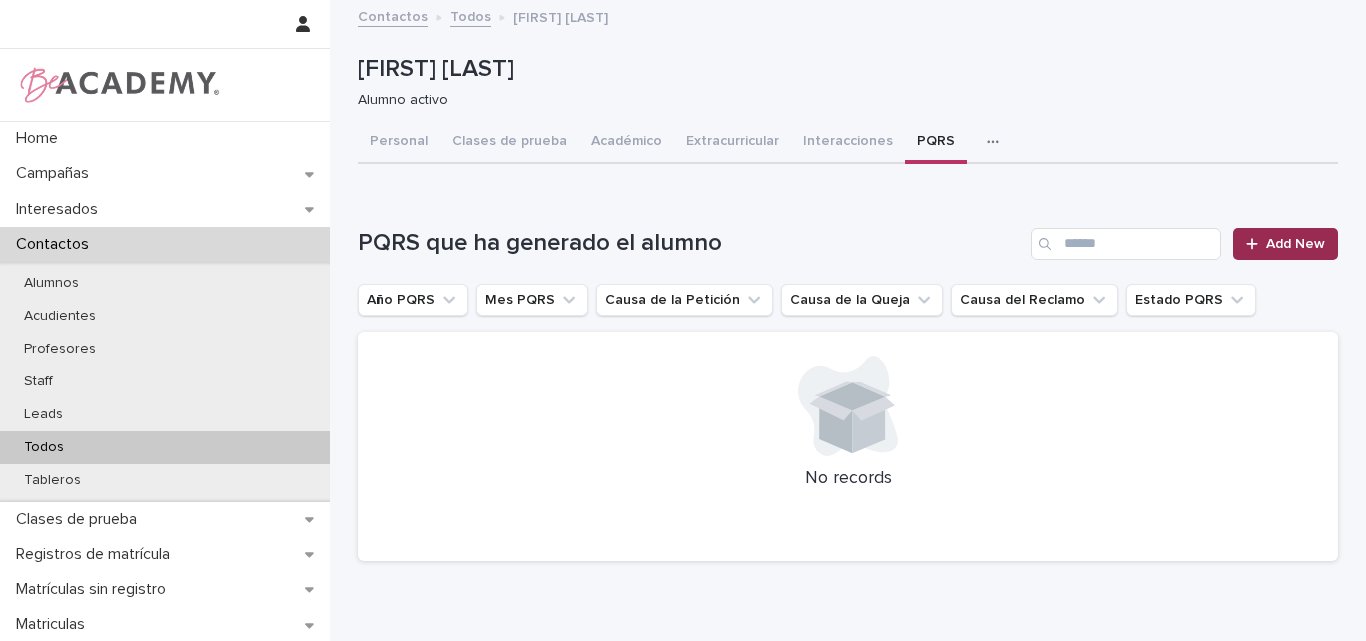 click on "Add New" at bounding box center (1295, 244) 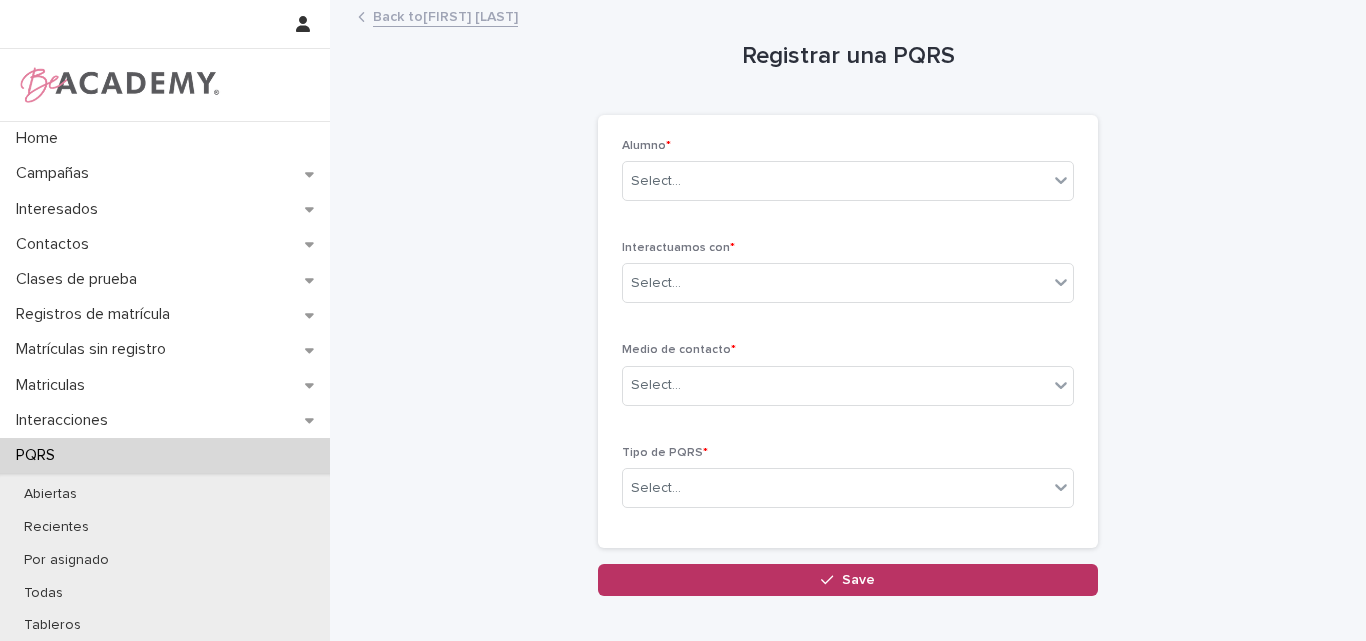 click on "Registrar una PQRS Loading... Saving… Loading... Saving… Loading... Saving… Alumno * Select... Interactuamos con * Select... Medio de contacto * Select... Tipo de PQRS * Select... Loading... Saving… Loading... Saving… Loading... Saving… Loading... Saving… Loading... Saving… Loading... Saving… Loading... Saving… Sorry, there was an error saving your record. Please try again. Please fill out the required fields above. Save" at bounding box center [848, 299] 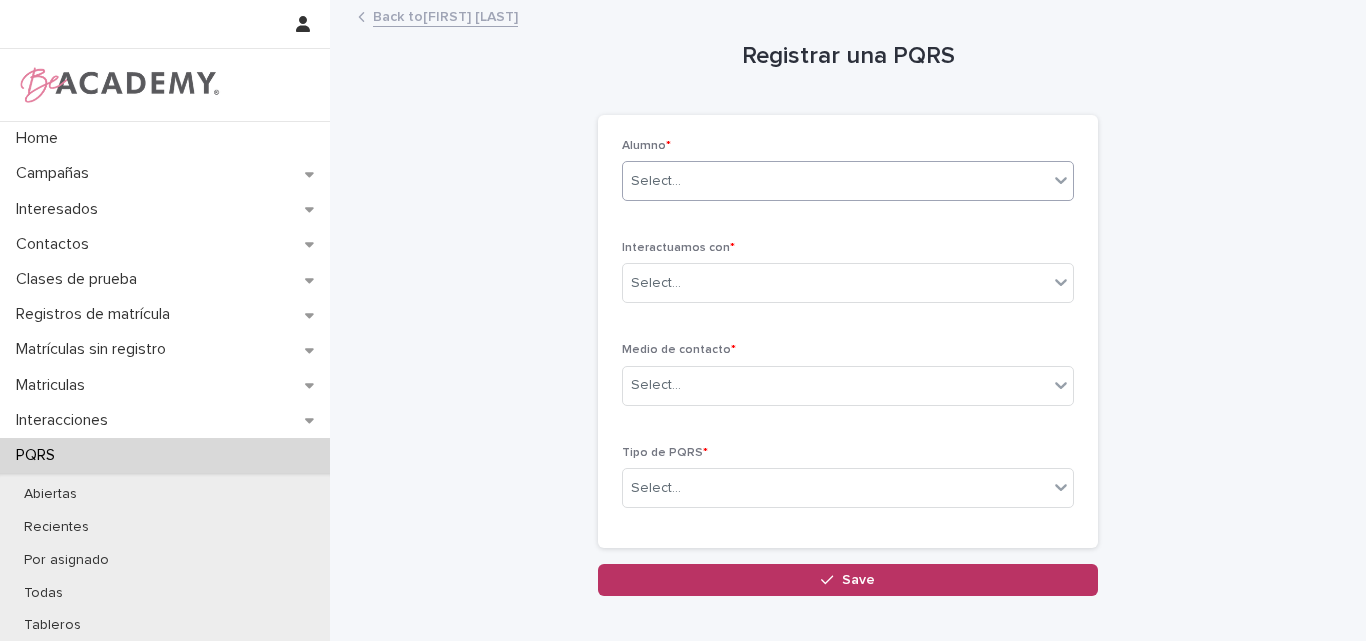 click on "Select..." at bounding box center (835, 181) 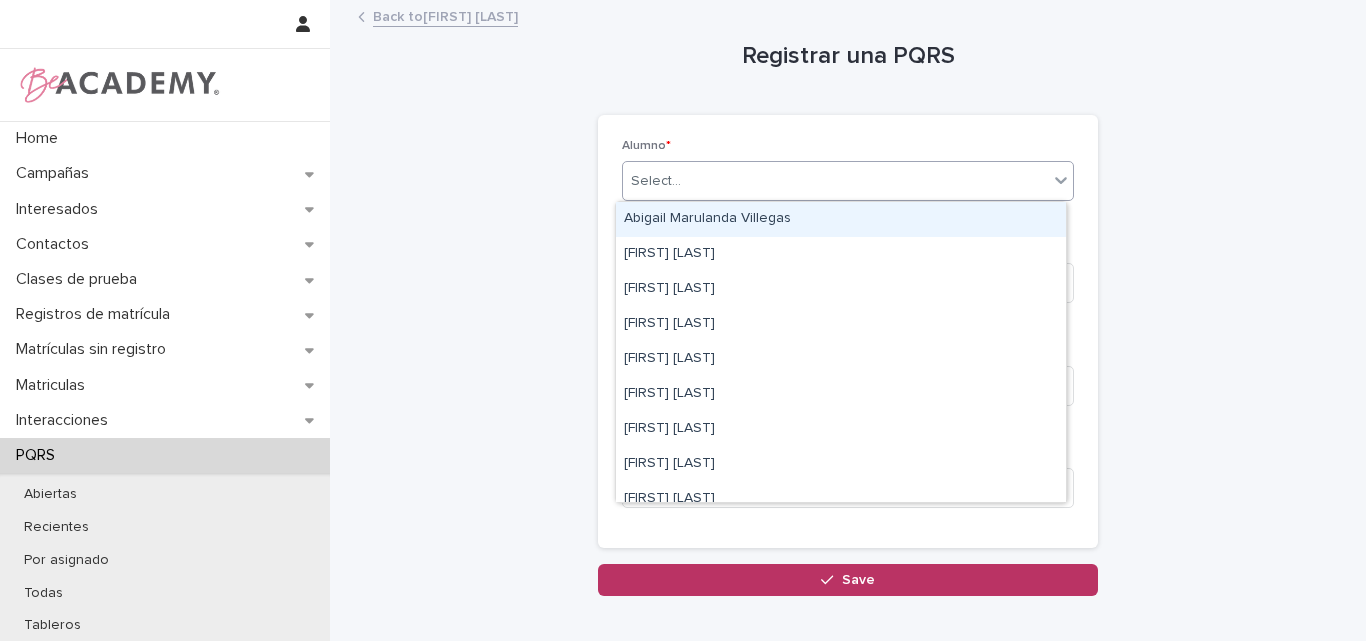 click on "Alumno *      option Abigail Marulanda Villegas focused, 1 of 1000. 1000 results available. Use Up and Down to choose options, press Enter to select the currently focused option, press Escape to exit the menu, press Tab to select the option and exit the menu. Select... Interactuamos con * Select... Medio de contacto * Select... Tipo de PQRS * Select..." at bounding box center [848, 332] 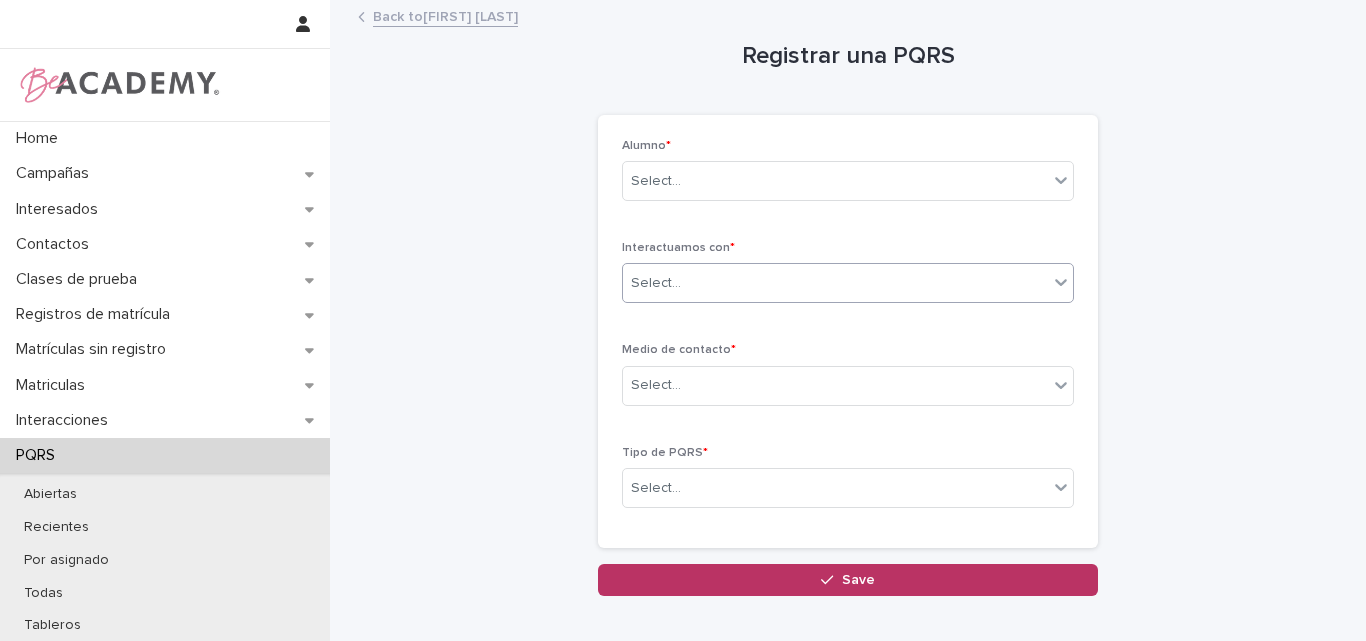 click on "Select..." at bounding box center (835, 283) 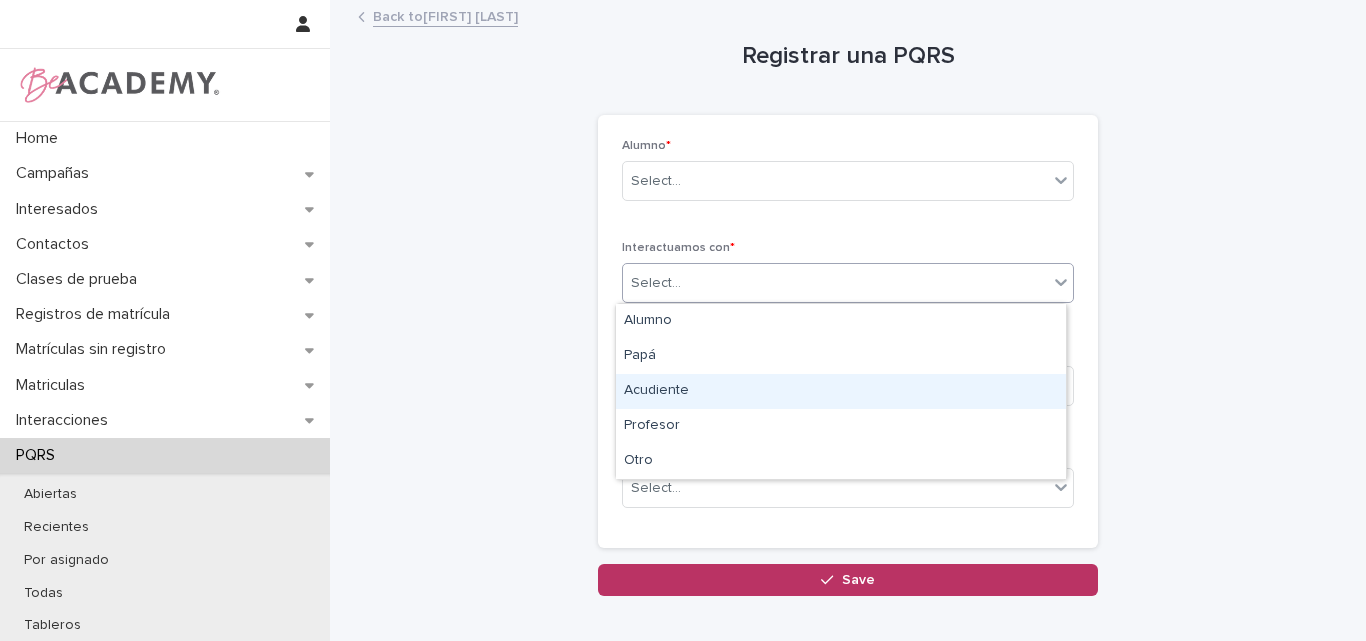 click on "Acudiente" at bounding box center (841, 391) 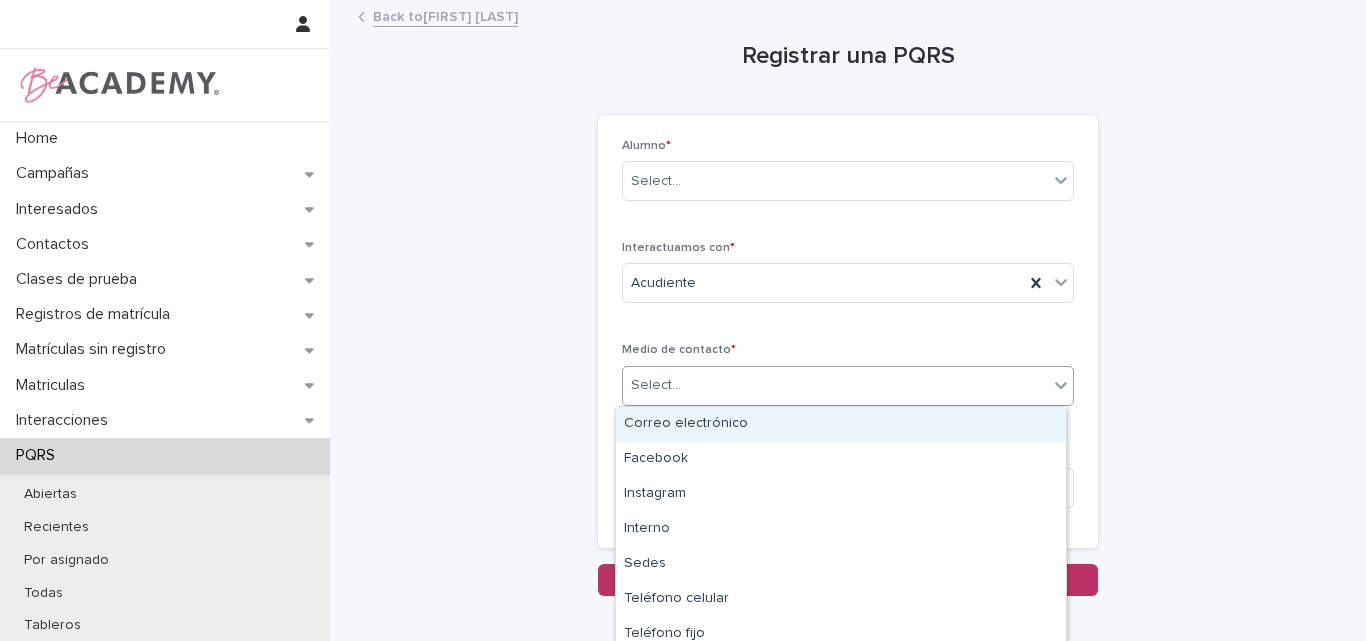 click on "Select..." at bounding box center [835, 385] 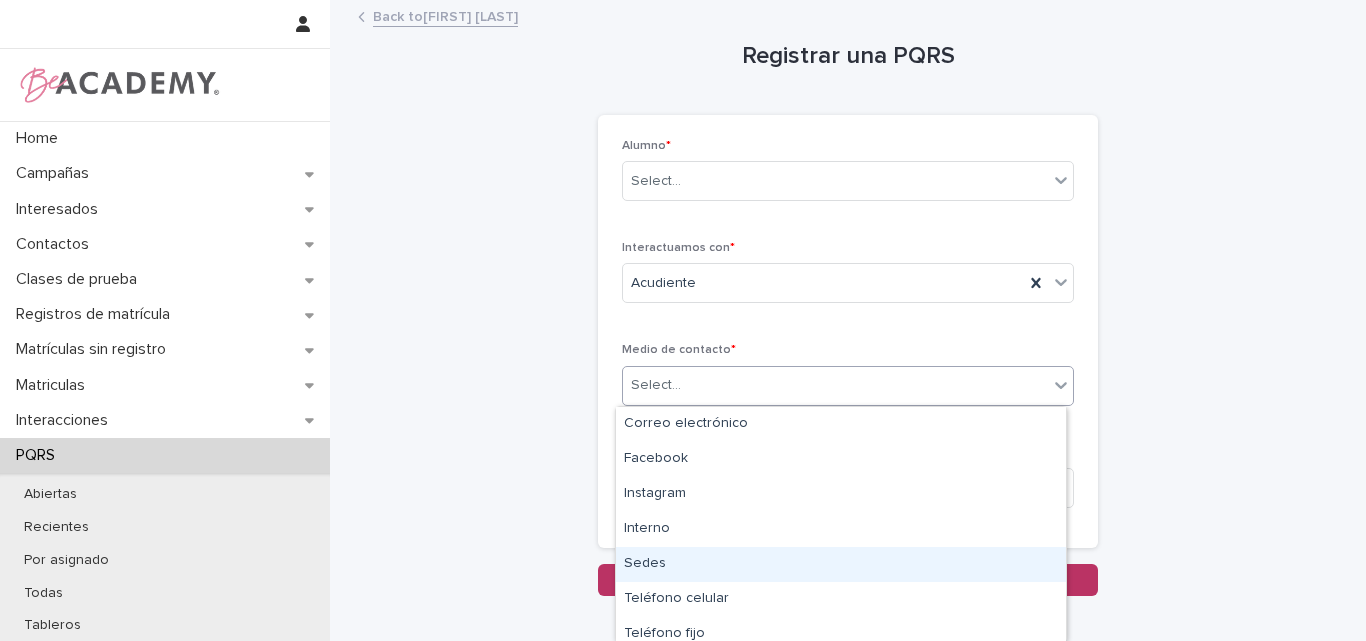 click on "Sedes" at bounding box center (841, 564) 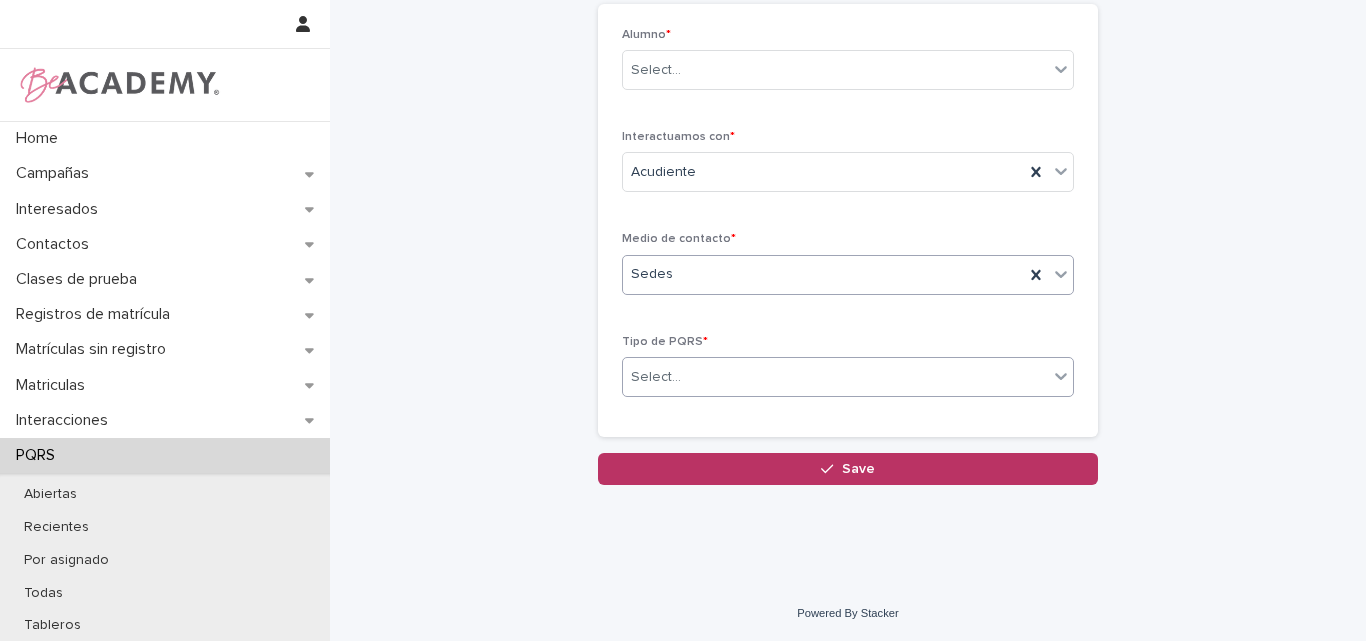scroll, scrollTop: 112, scrollLeft: 0, axis: vertical 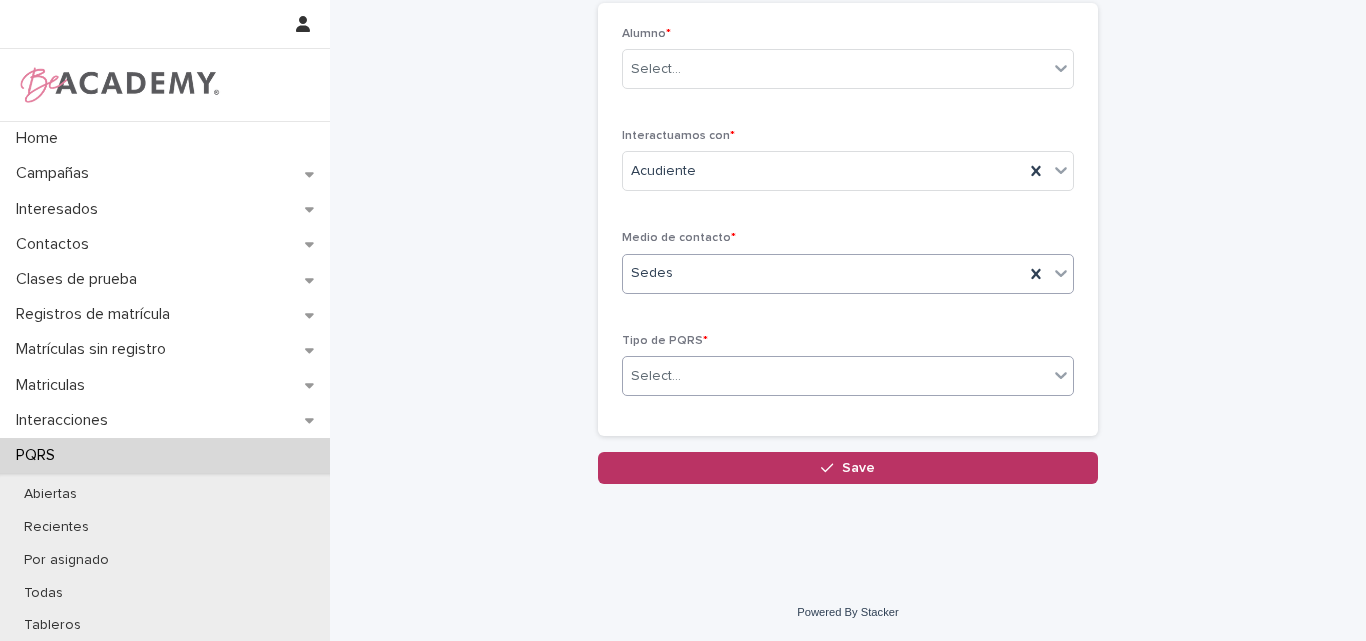 click on "Select..." at bounding box center (835, 376) 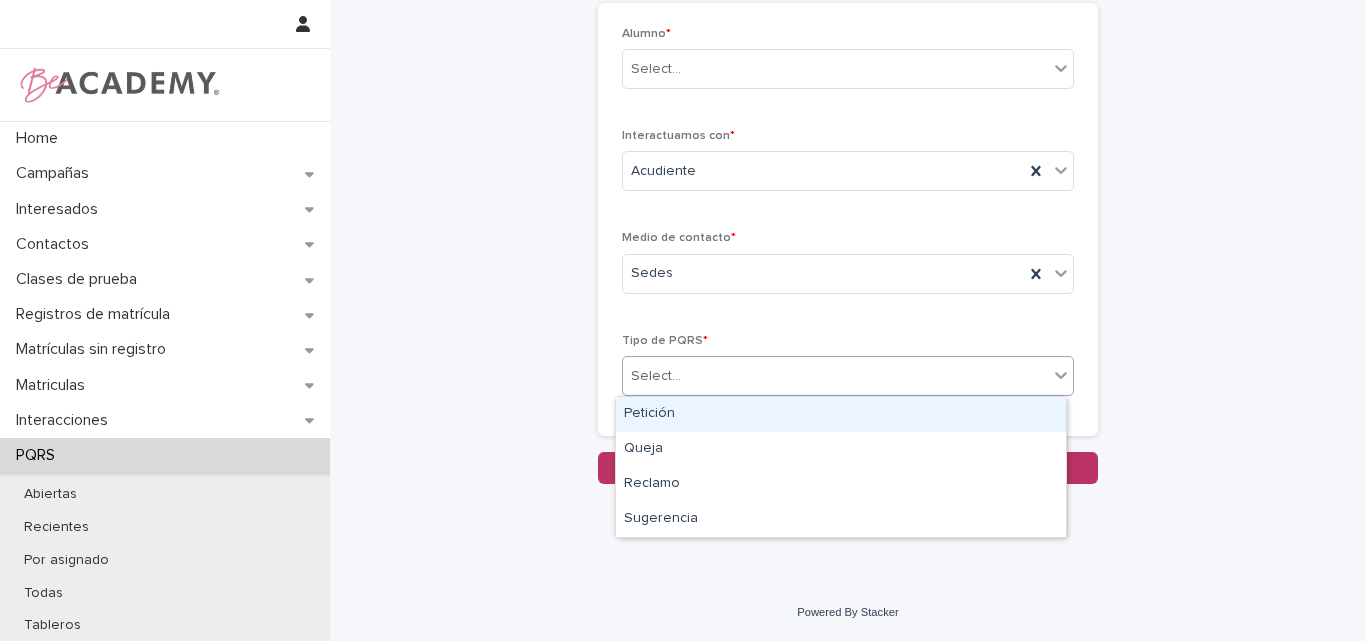click on "Petición" at bounding box center (841, 414) 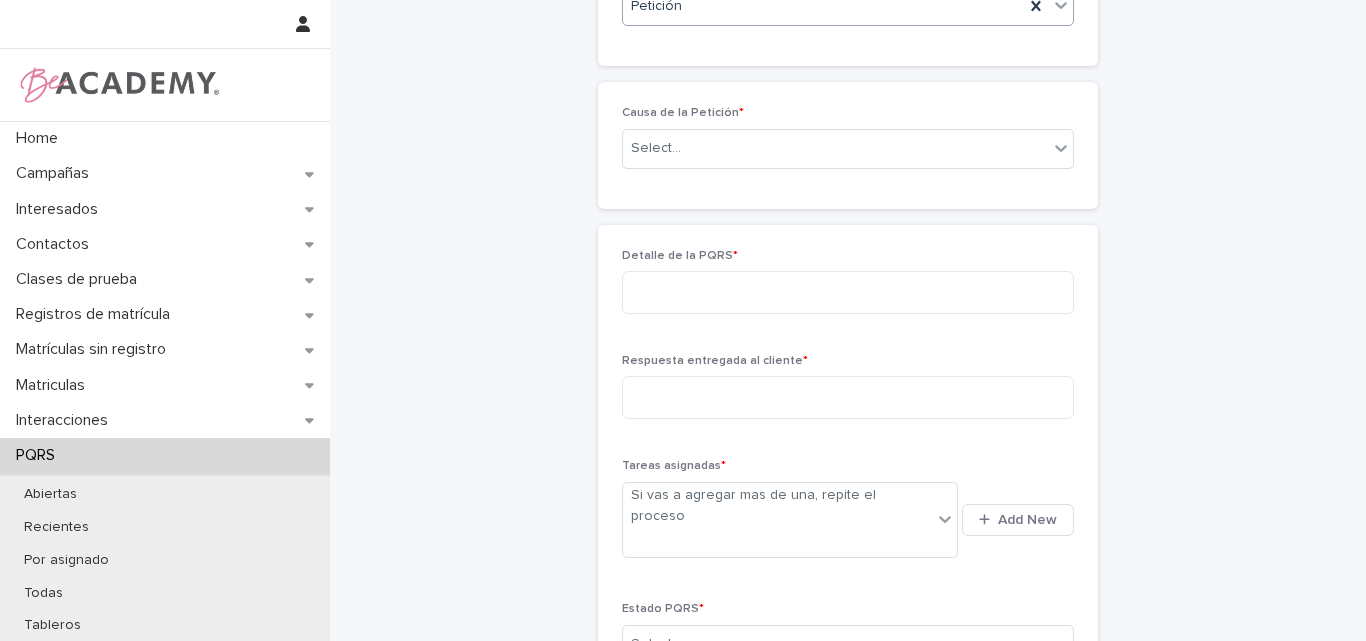 scroll, scrollTop: 464, scrollLeft: 0, axis: vertical 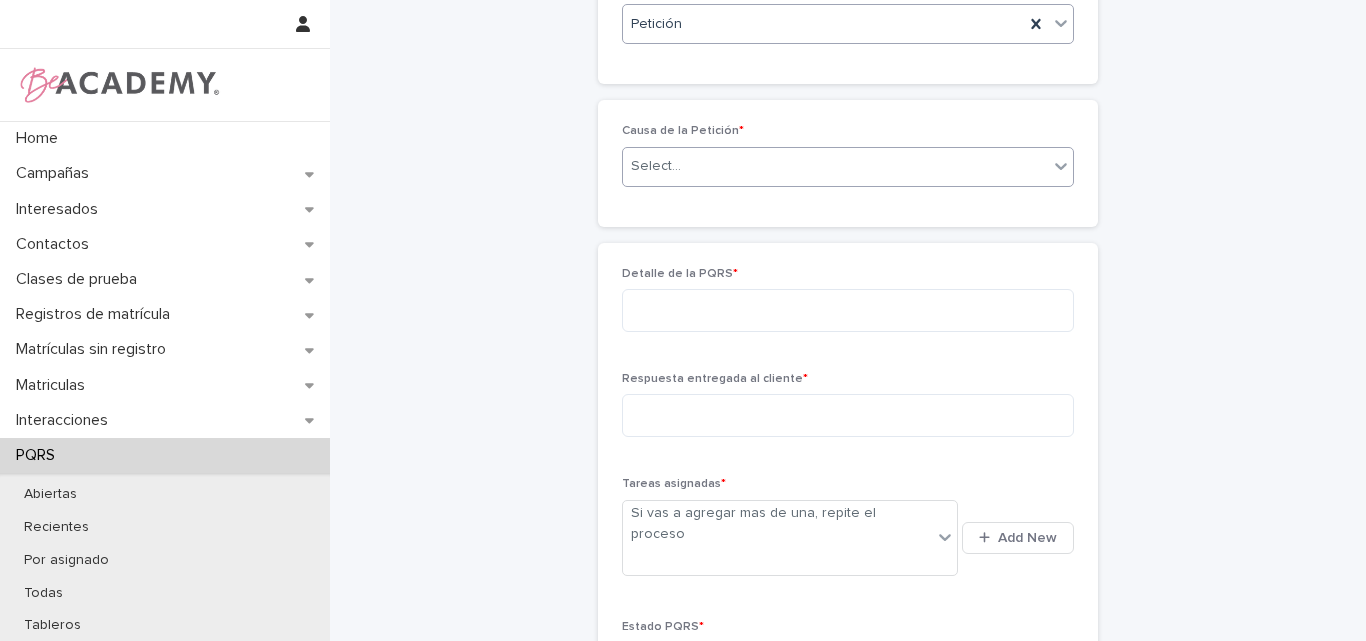 click on "Select..." at bounding box center (835, 166) 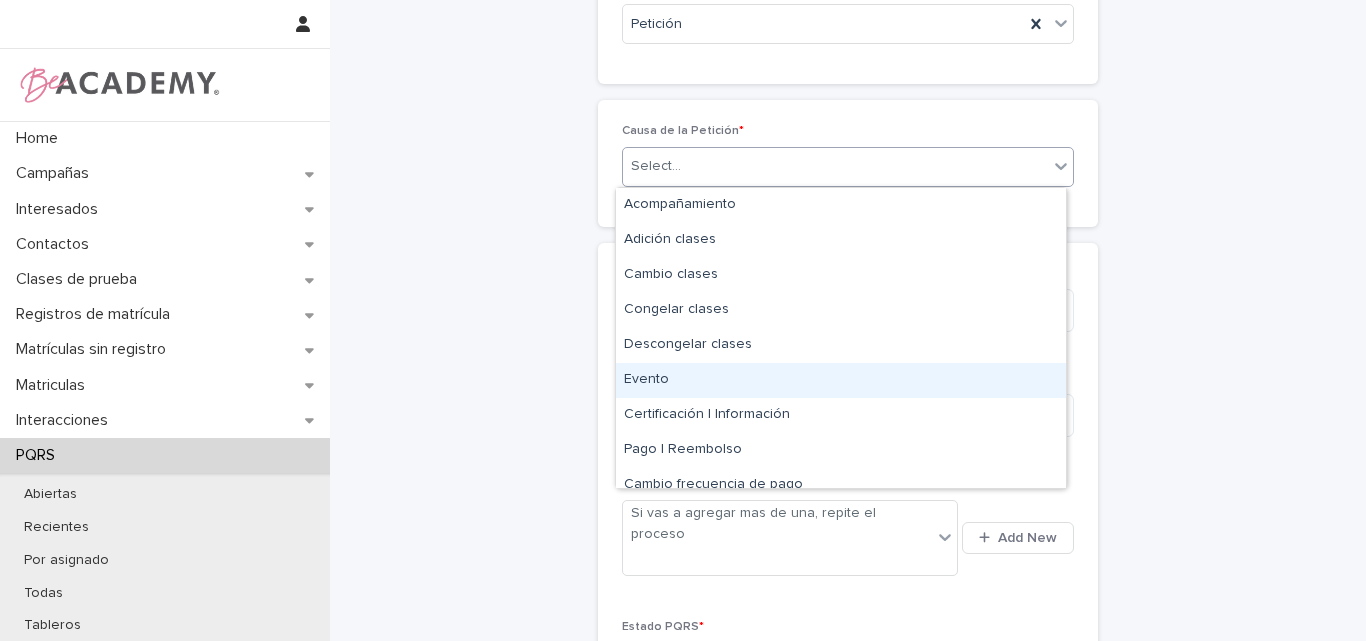 scroll, scrollTop: 100, scrollLeft: 0, axis: vertical 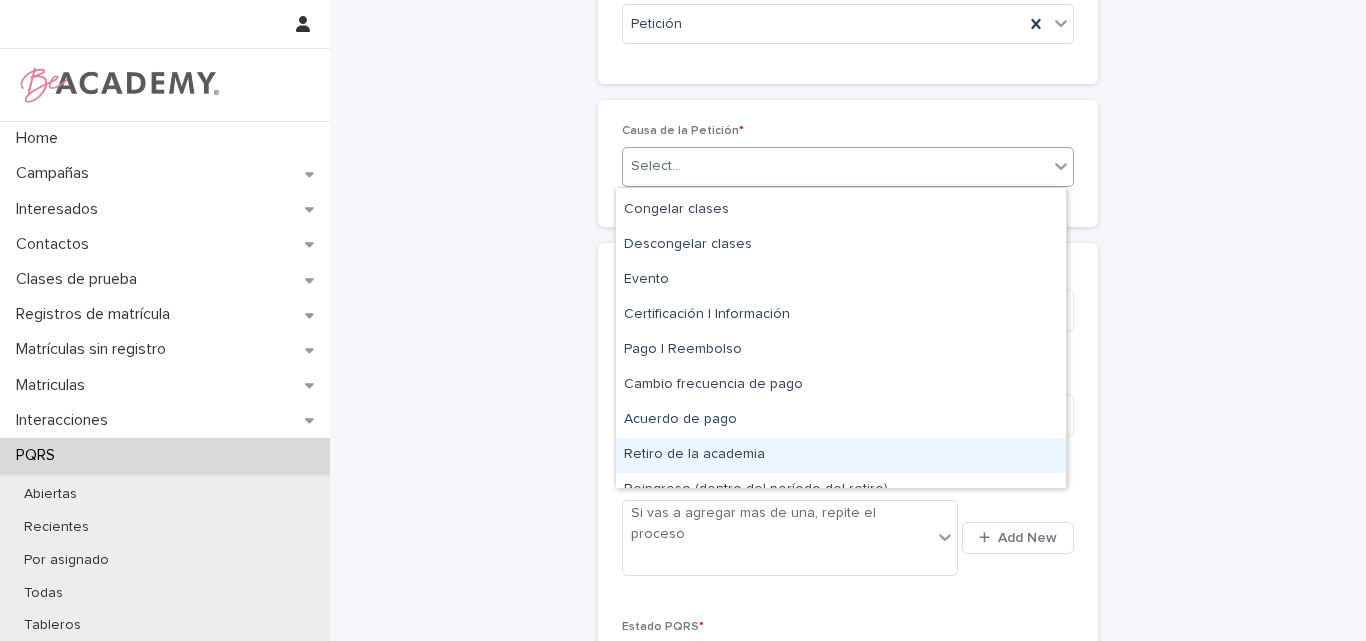 click on "Retiro de la academia" at bounding box center (841, 455) 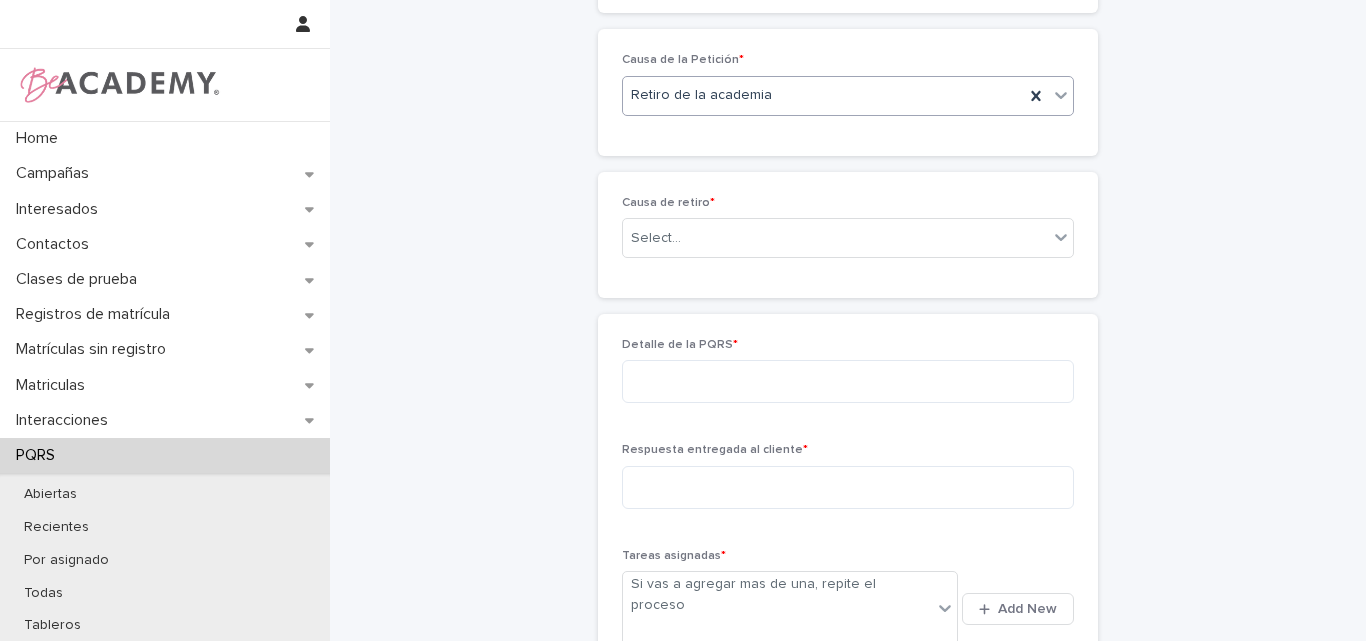 scroll, scrollTop: 535, scrollLeft: 0, axis: vertical 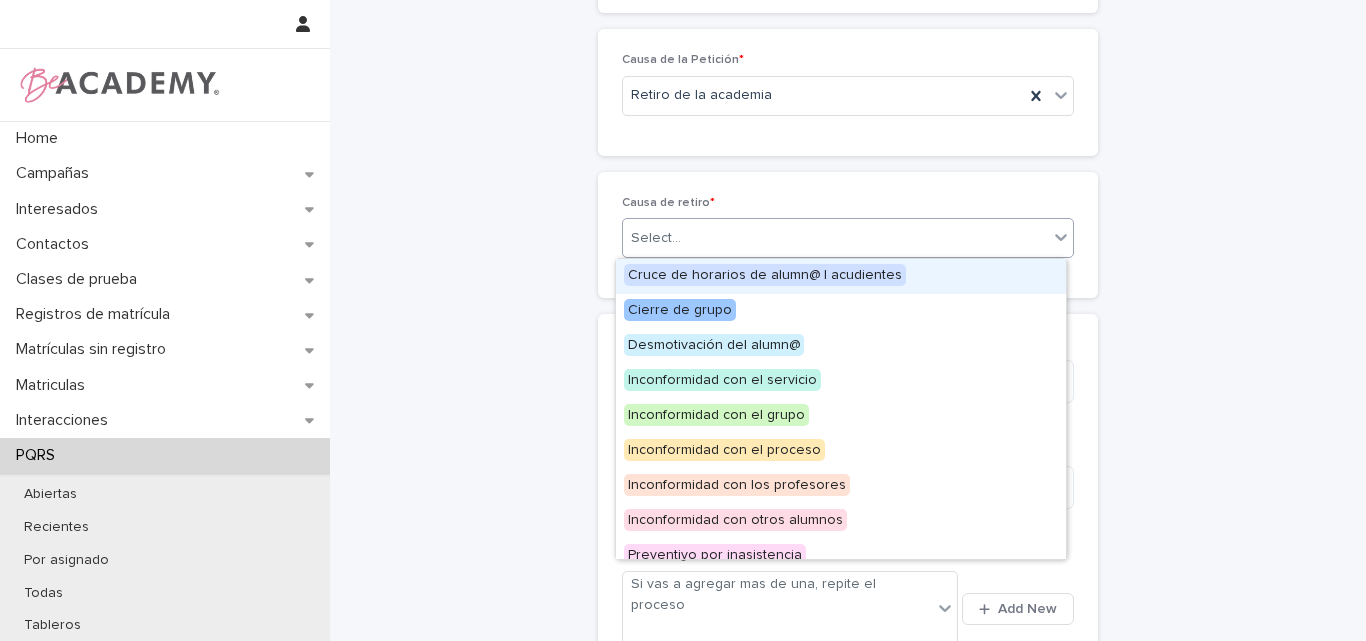 click on "Select..." at bounding box center [835, 238] 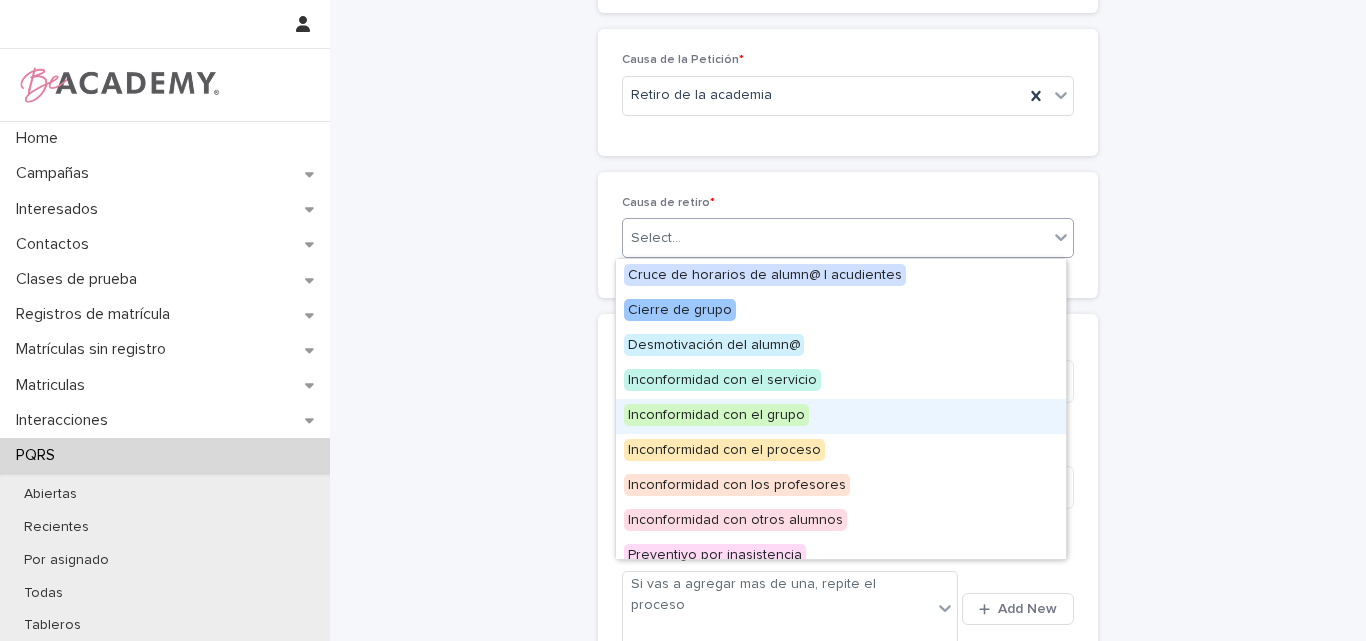 scroll, scrollTop: 85, scrollLeft: 0, axis: vertical 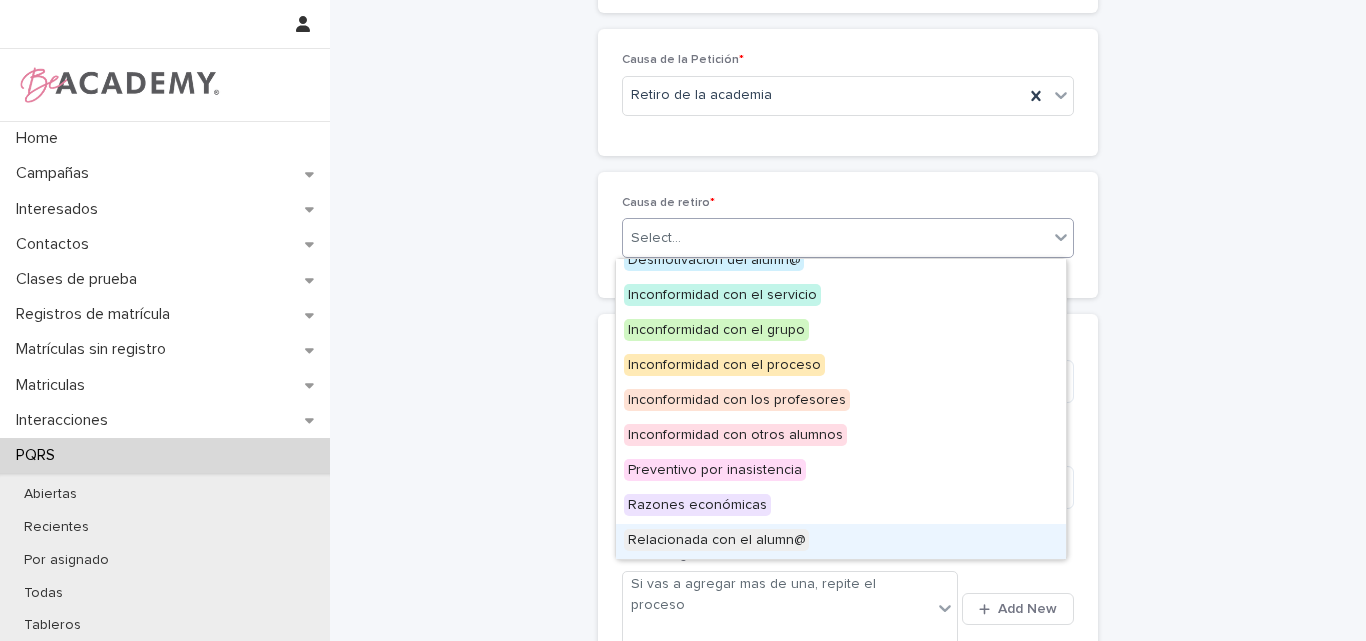 click on "Relacionada con el alumn@" at bounding box center (716, 540) 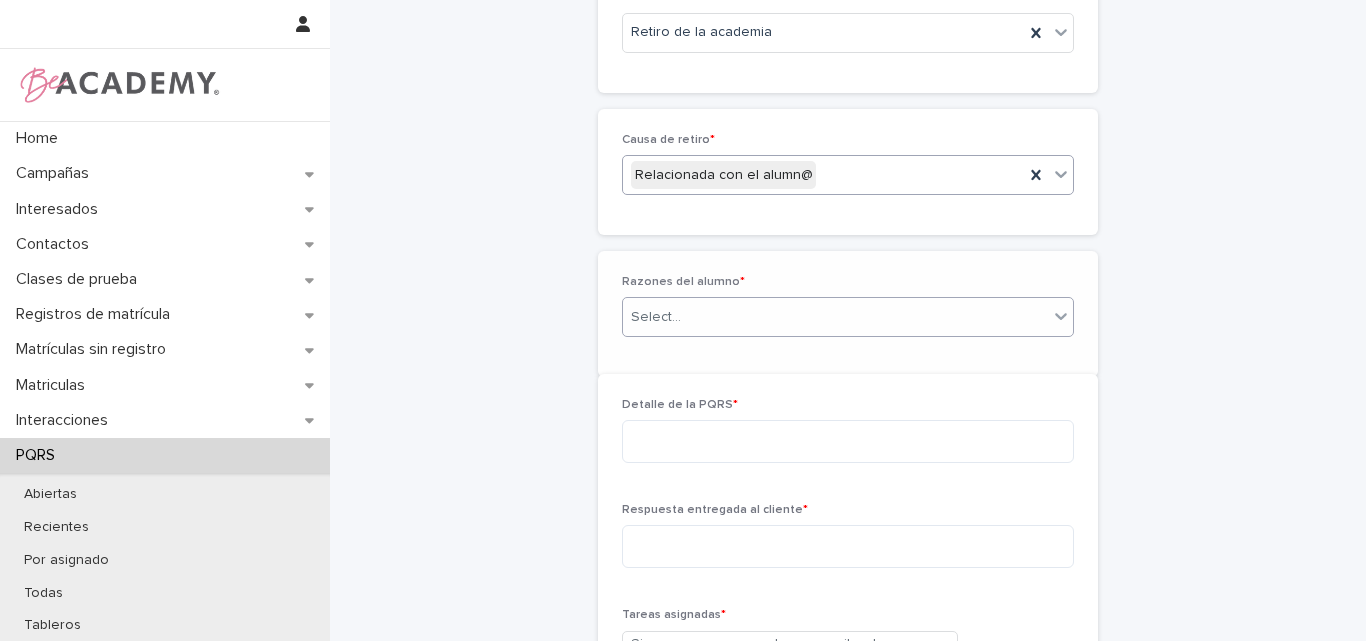 scroll, scrollTop: 606, scrollLeft: 0, axis: vertical 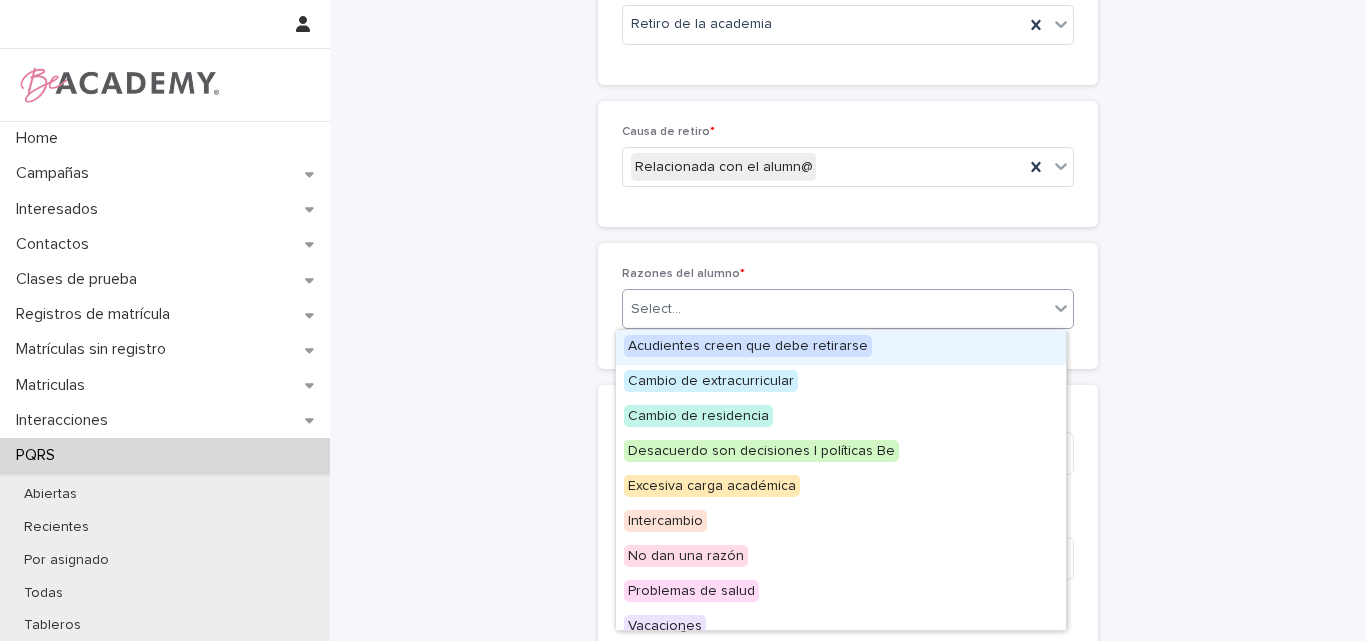 click on "Select..." at bounding box center [835, 309] 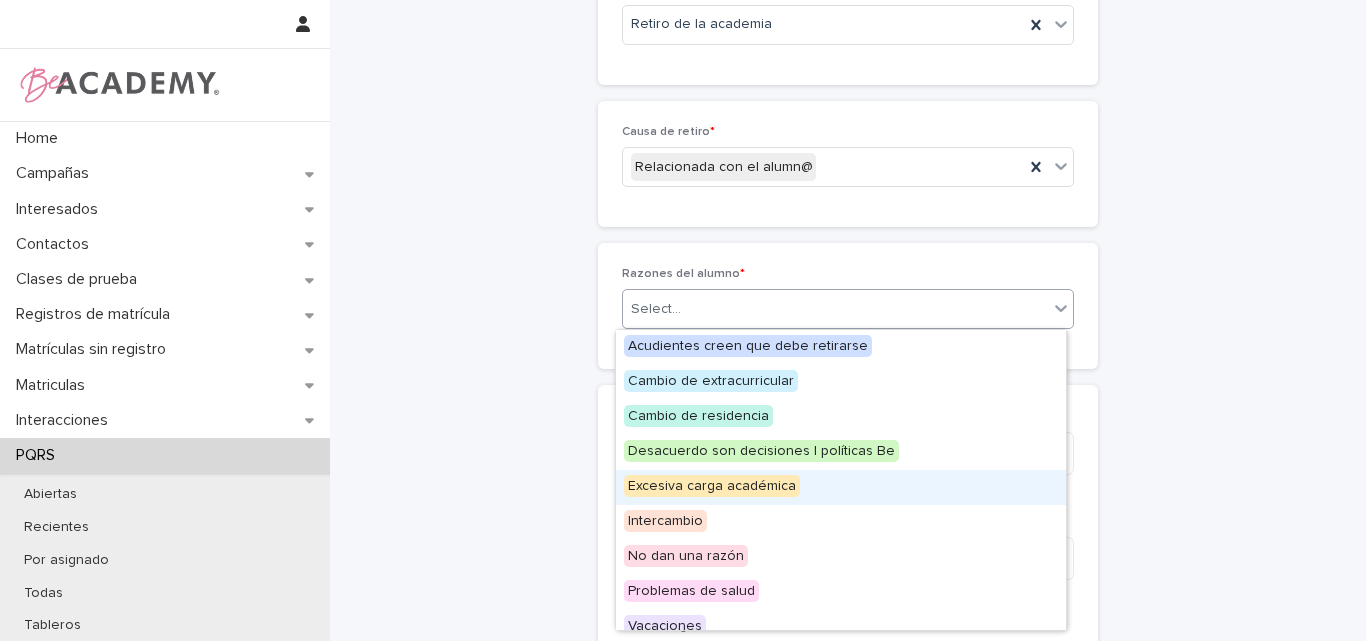scroll, scrollTop: 50, scrollLeft: 0, axis: vertical 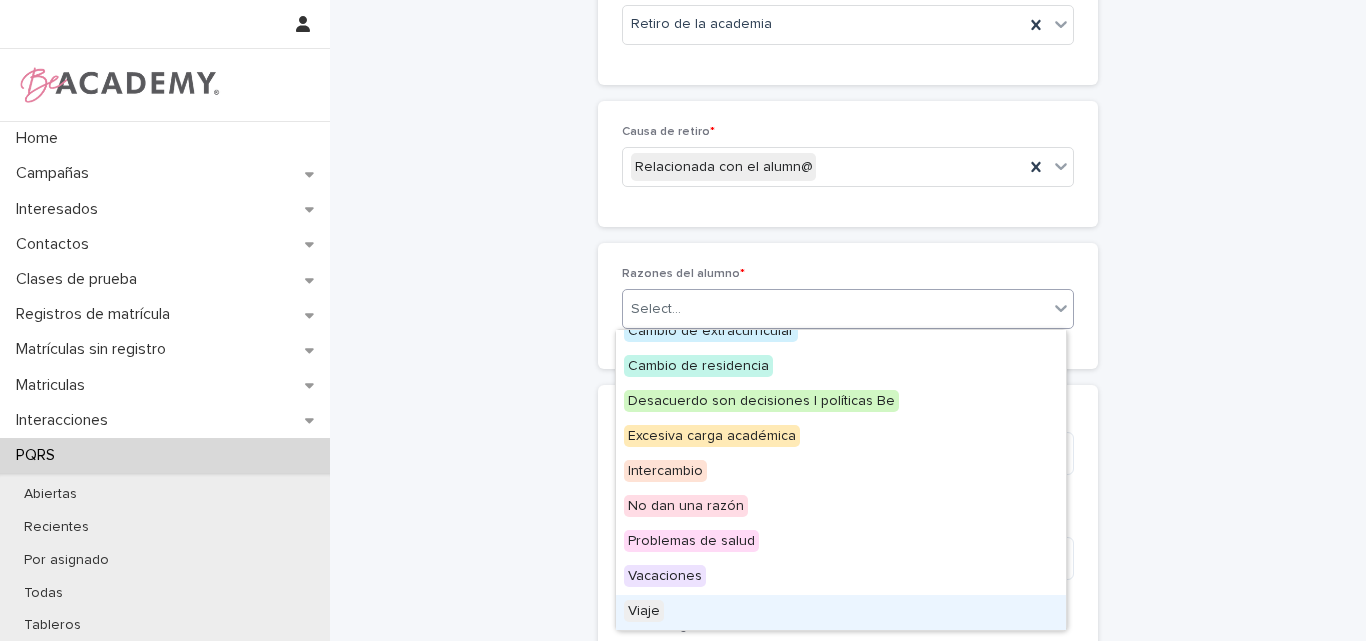 click on "Viaje" at bounding box center (841, 612) 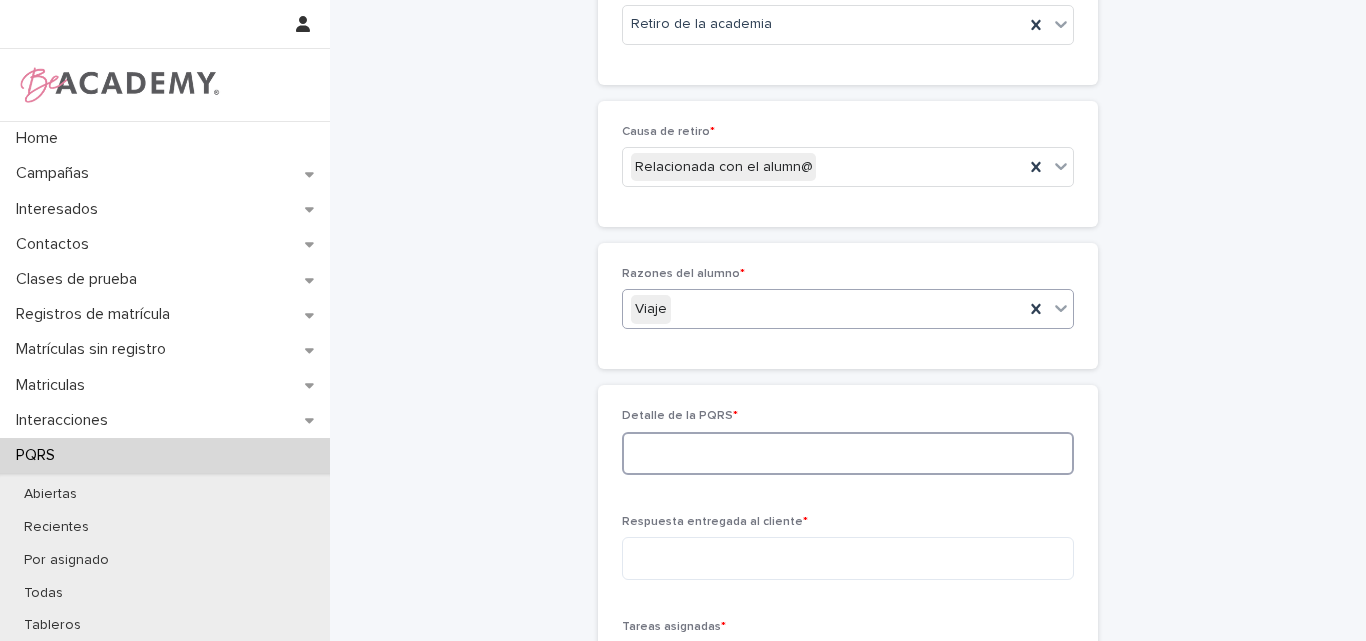 click at bounding box center (848, 453) 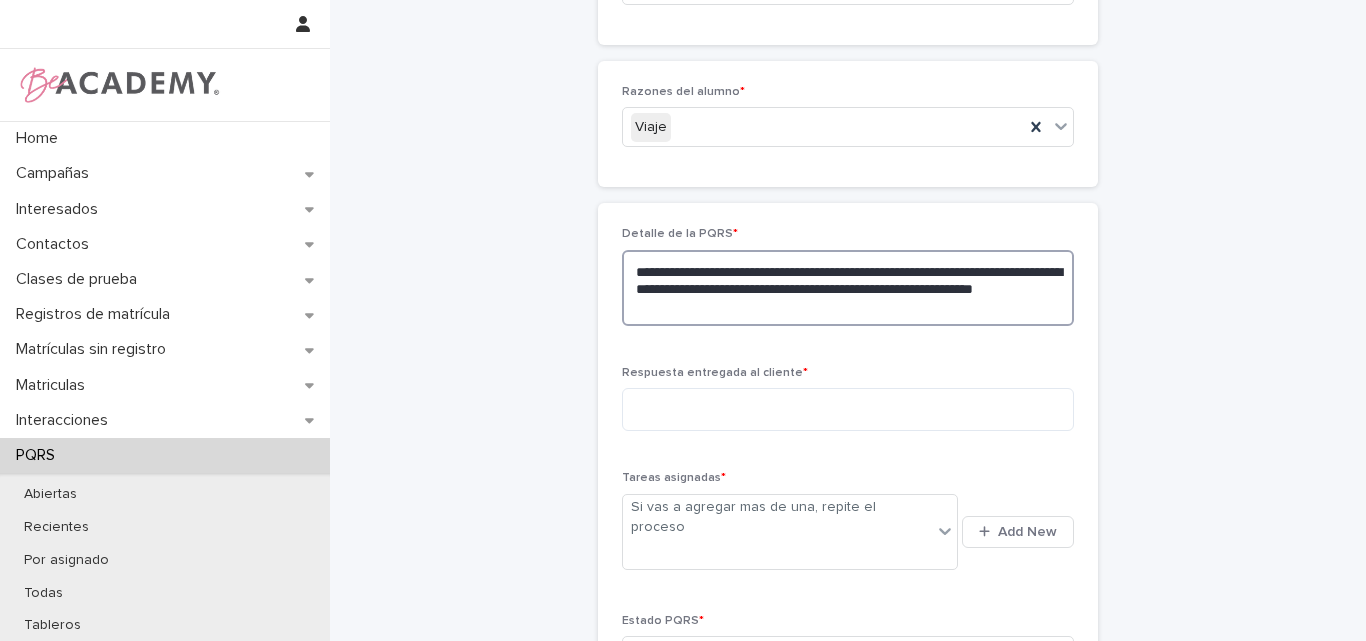 scroll, scrollTop: 806, scrollLeft: 0, axis: vertical 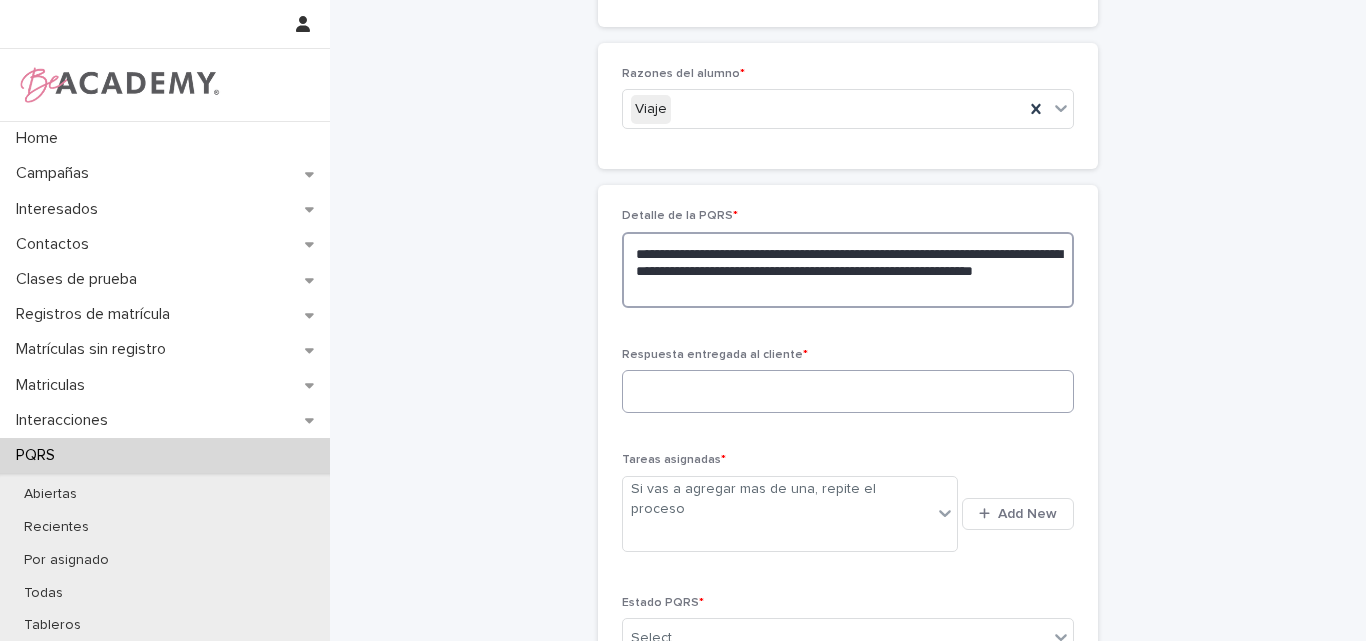 type on "**********" 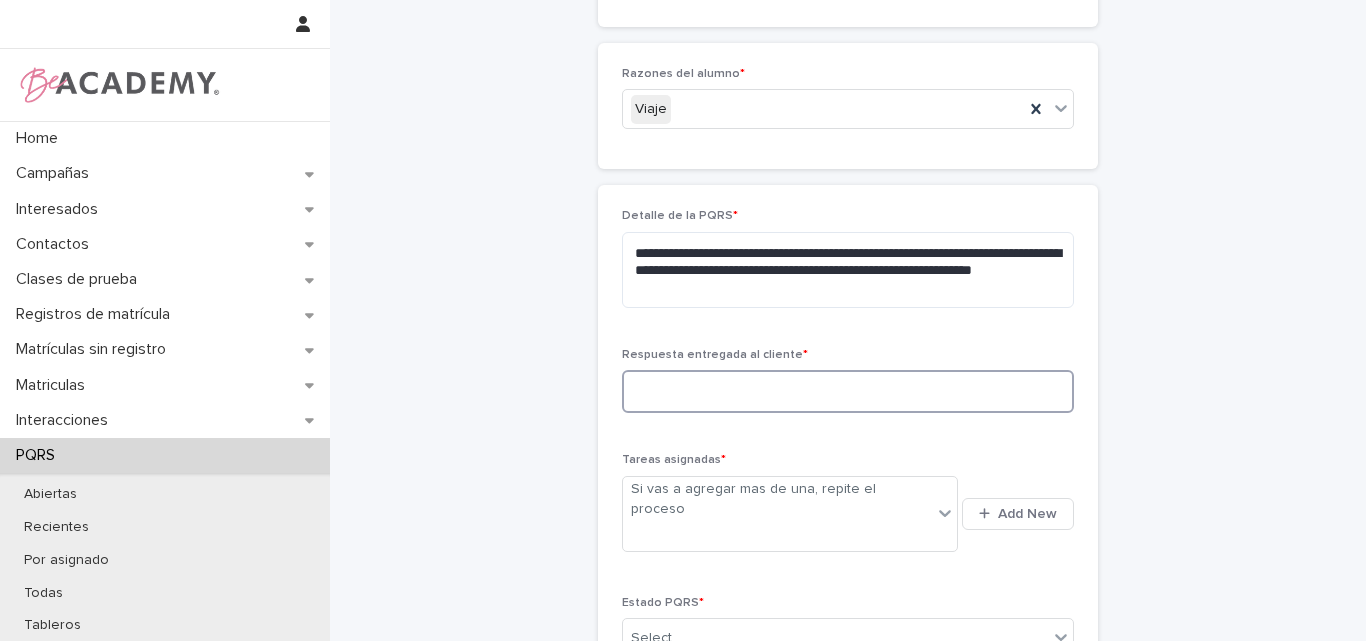 click at bounding box center (848, 391) 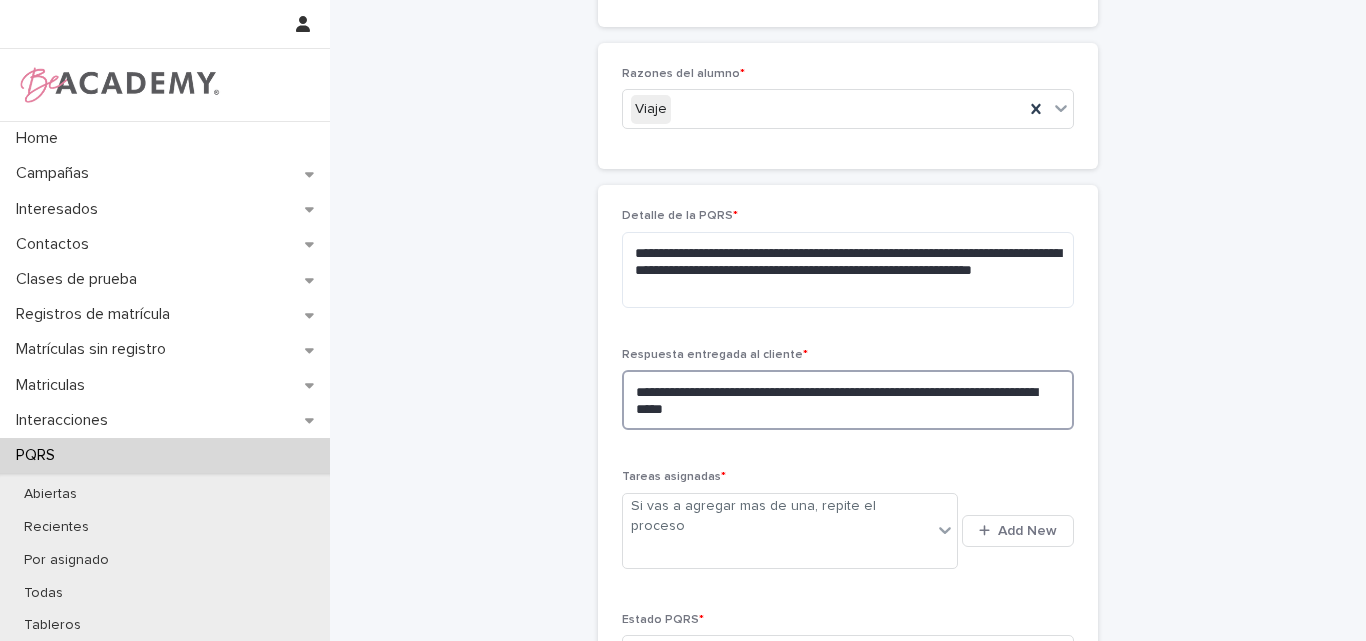 click on "**********" at bounding box center (848, 400) 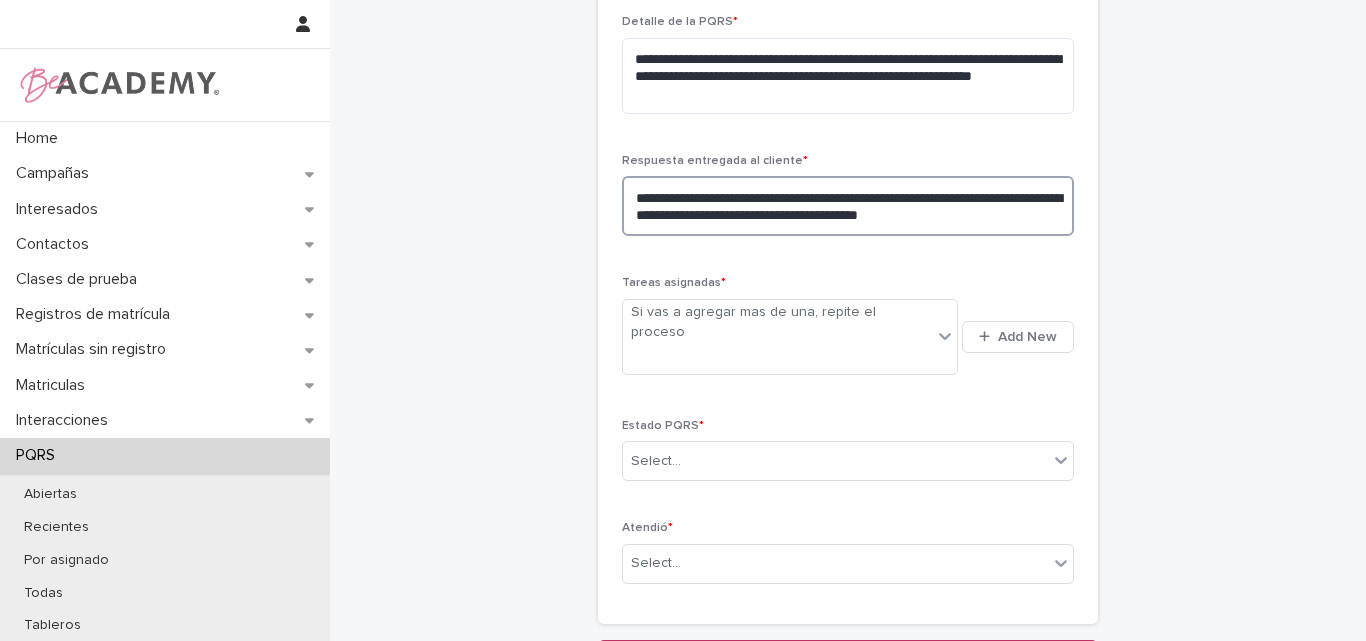 scroll, scrollTop: 1006, scrollLeft: 0, axis: vertical 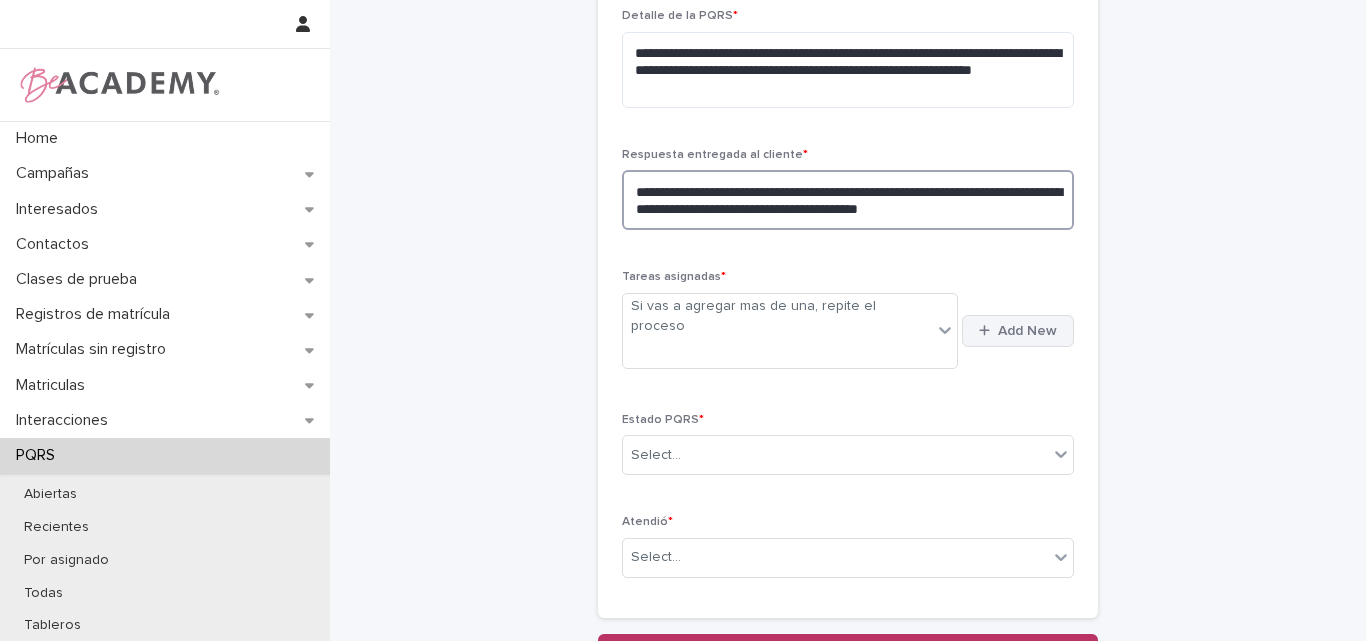 type on "**********" 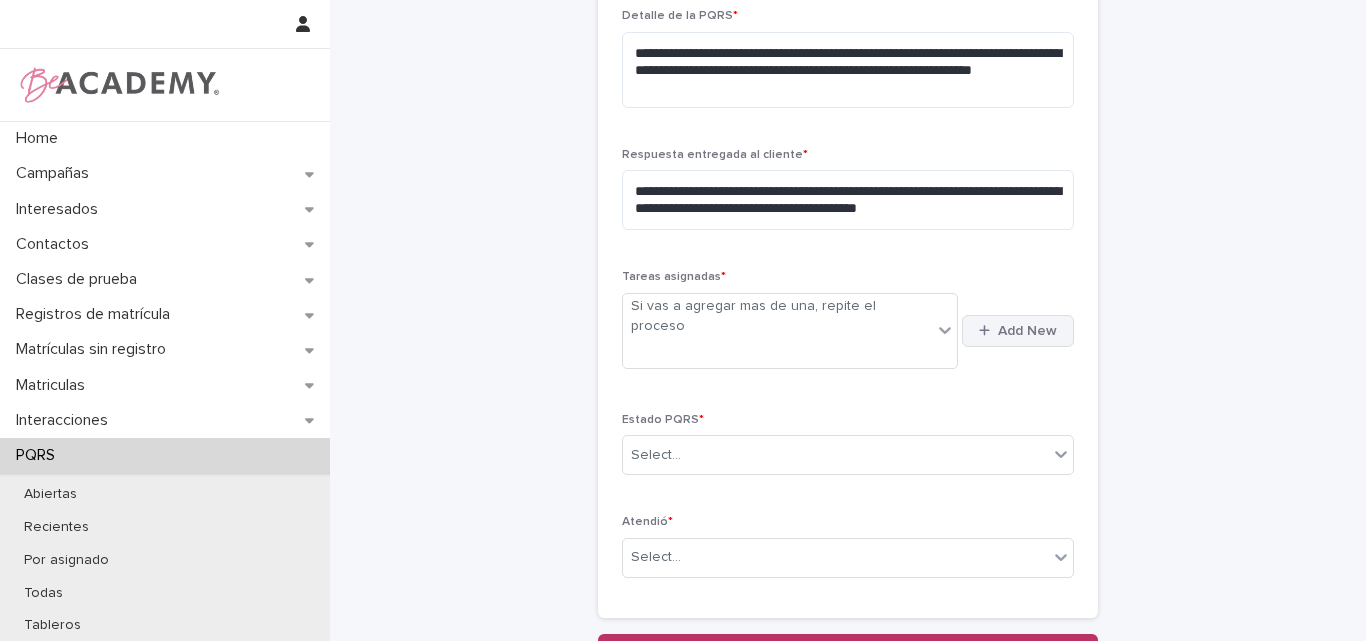 click on "Add New" at bounding box center (1027, 331) 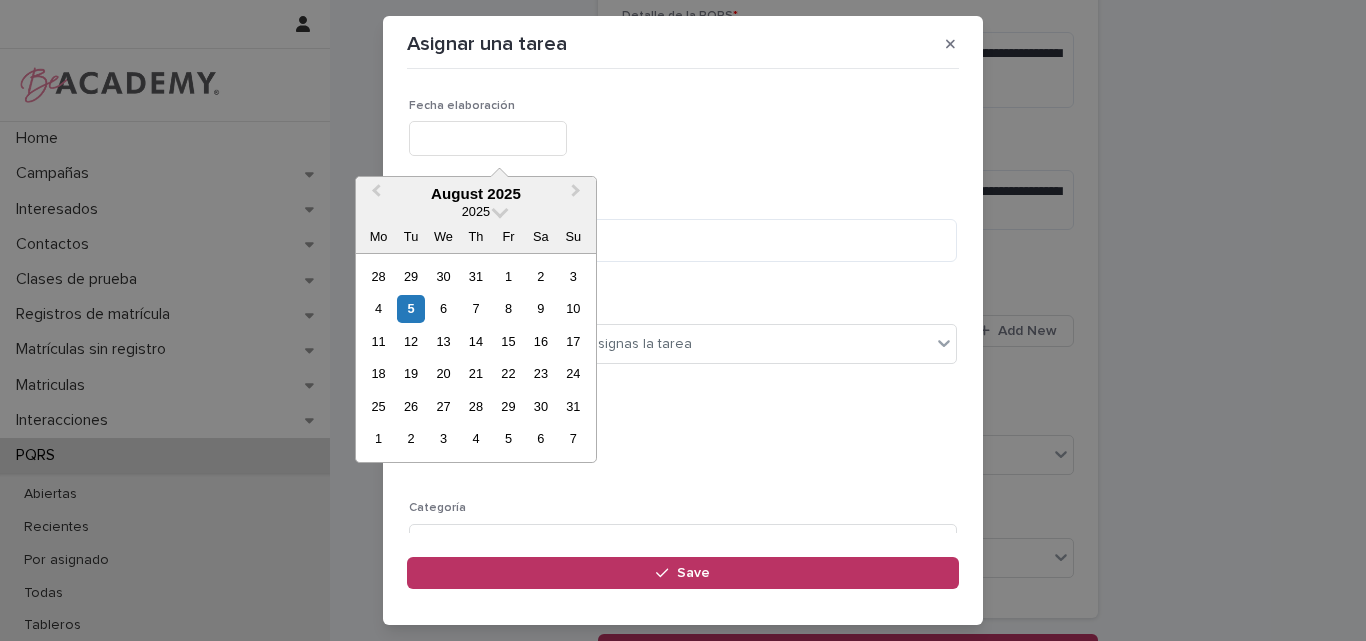 click at bounding box center (488, 138) 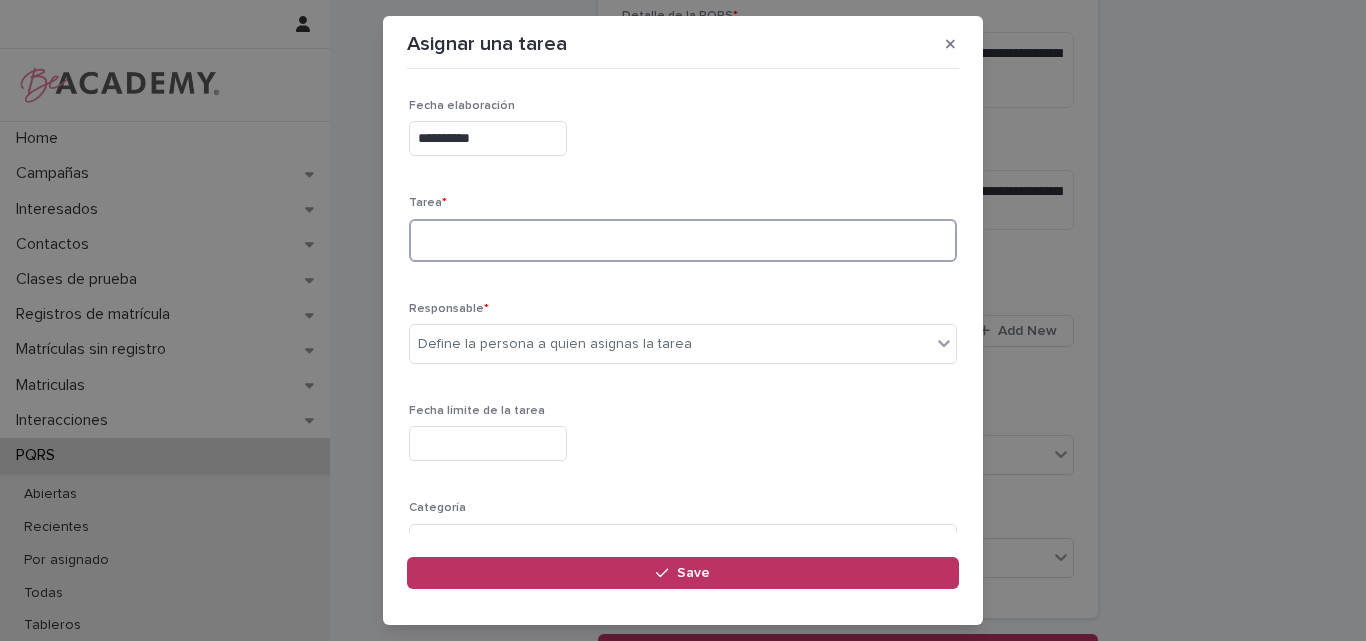 click at bounding box center [683, 240] 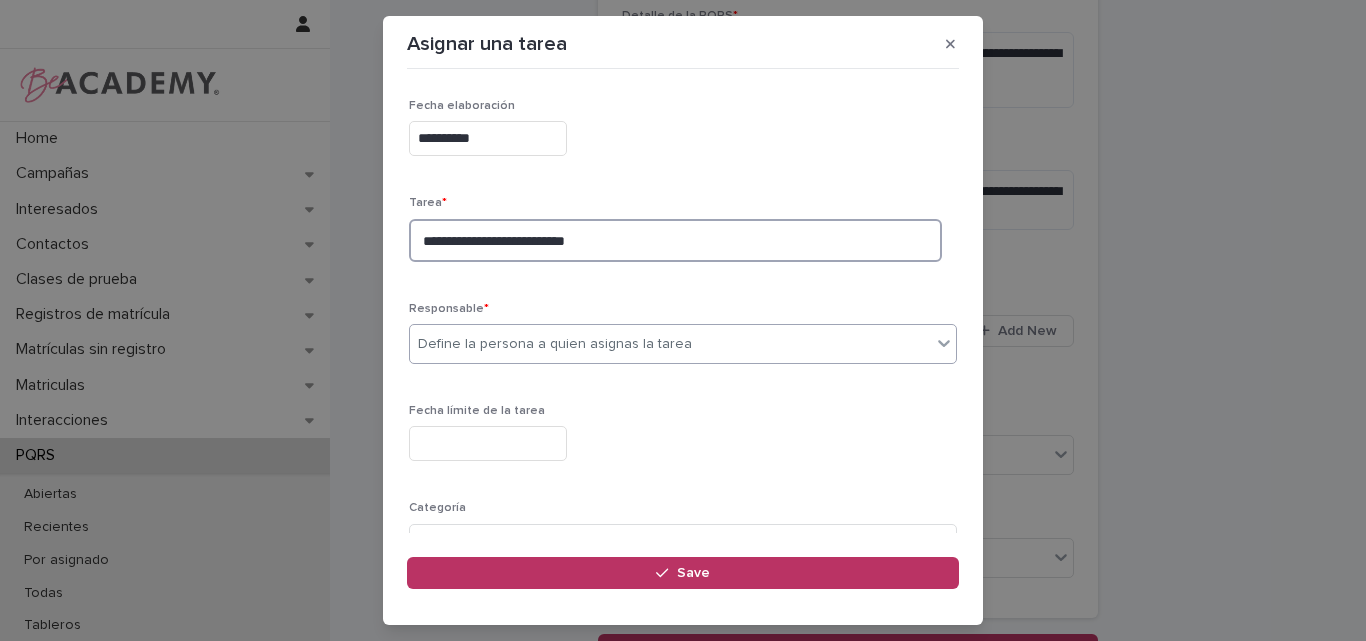 type on "**********" 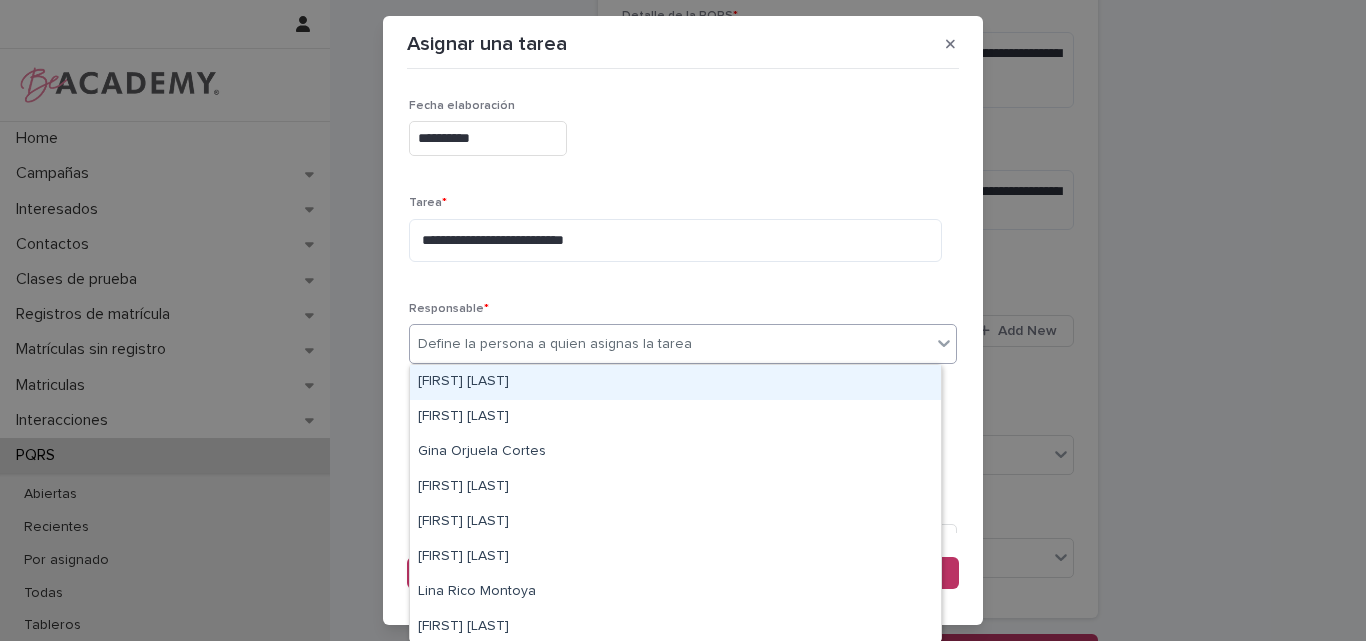 drag, startPoint x: 478, startPoint y: 343, endPoint x: 457, endPoint y: 392, distance: 53.310413 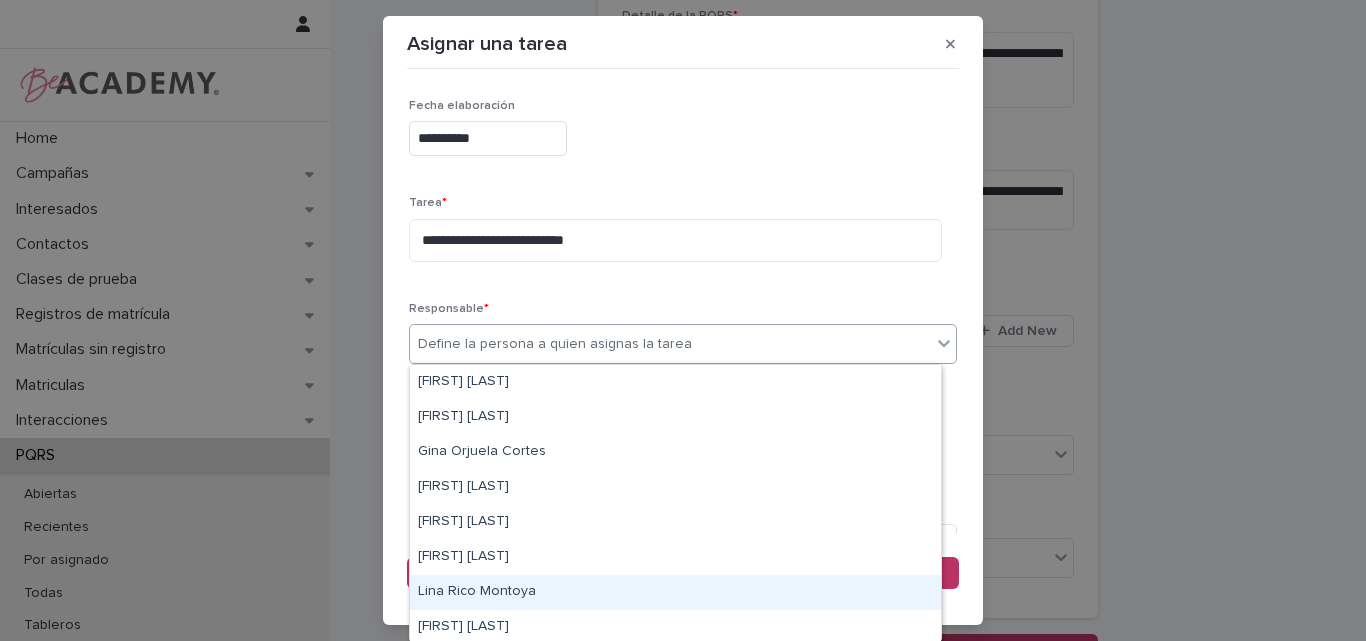 click on "Lina Rico Montoya" at bounding box center [675, 592] 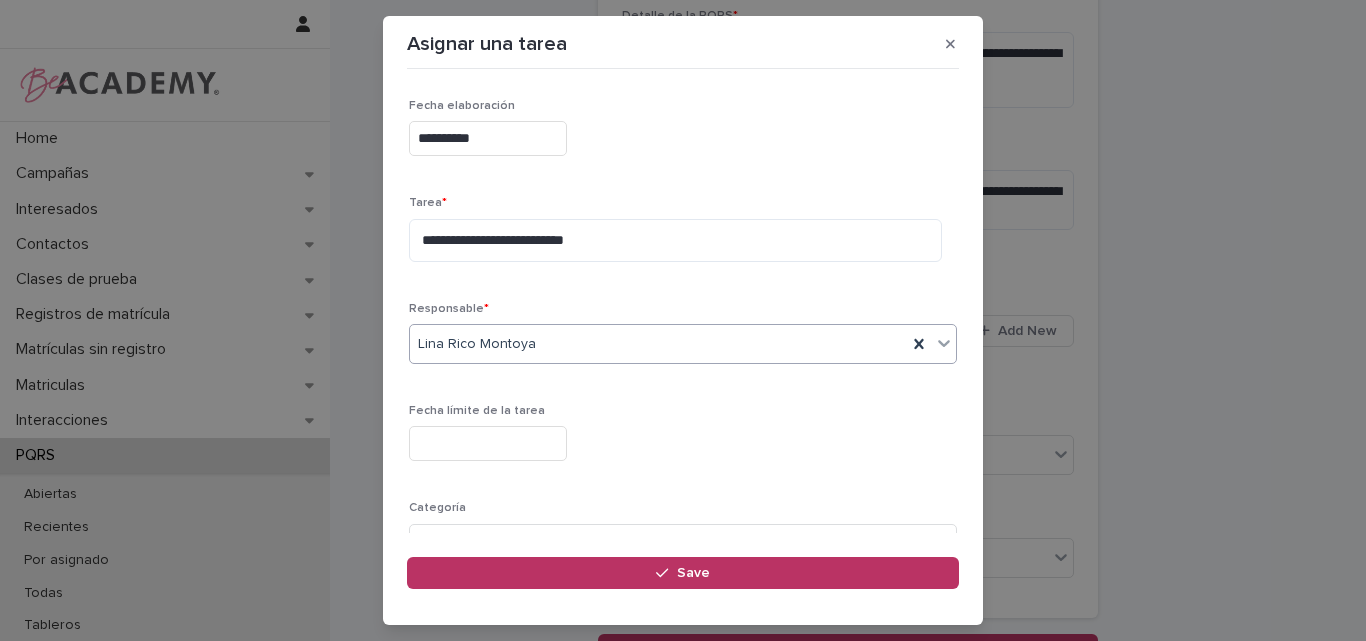 click at bounding box center [488, 443] 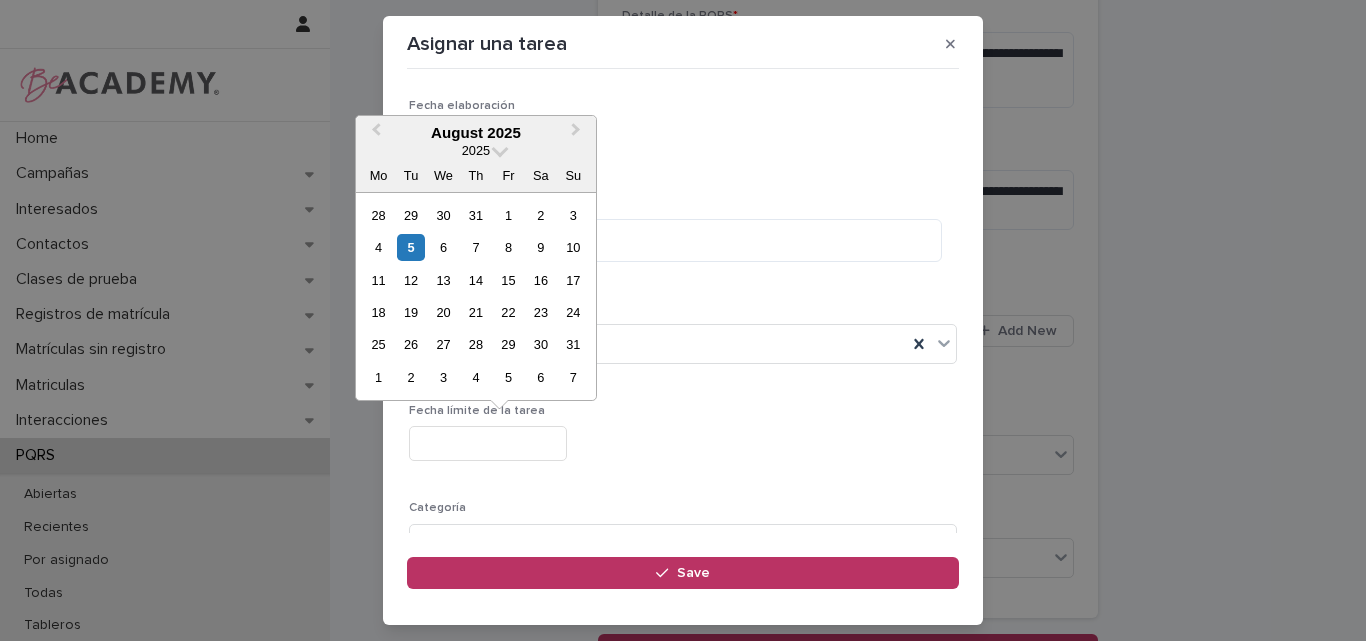 type on "**********" 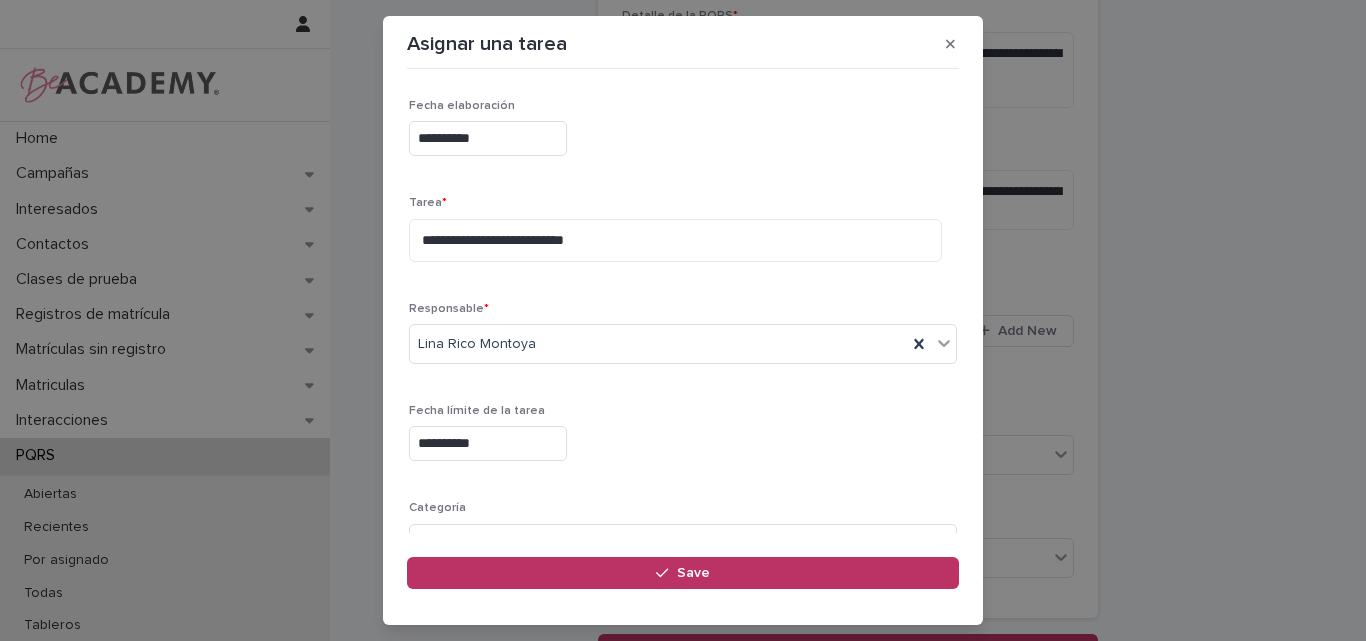 scroll, scrollTop: 195, scrollLeft: 0, axis: vertical 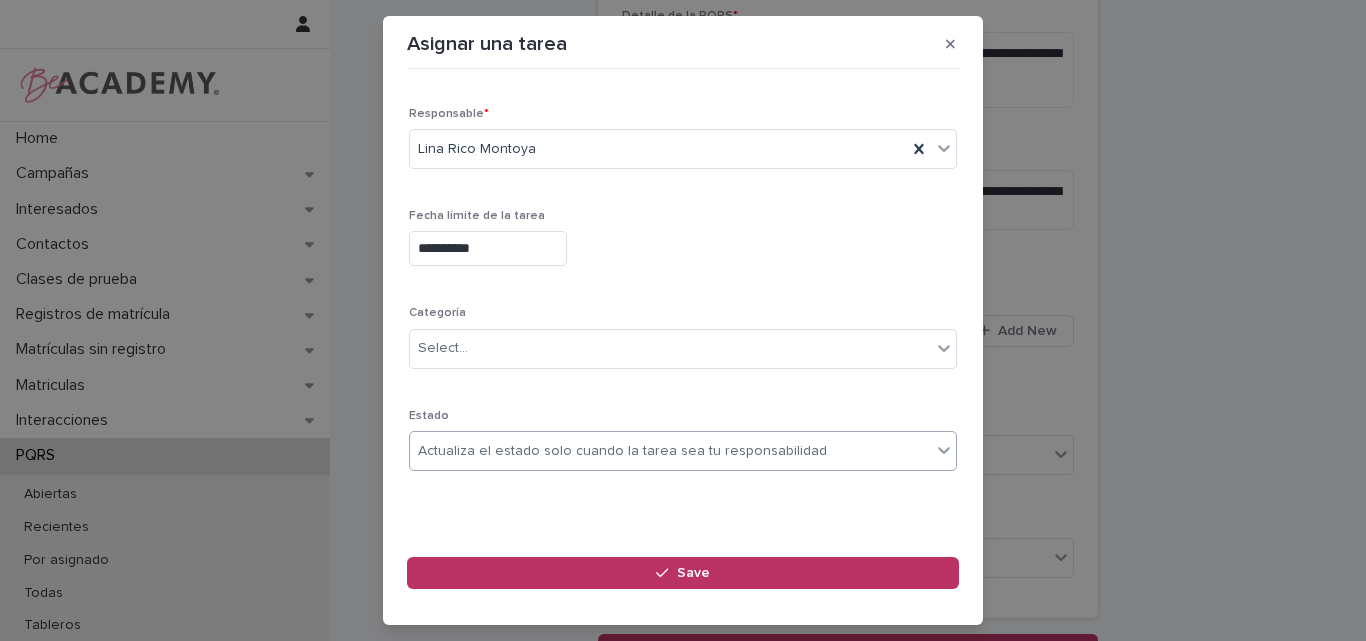 click on "Actualiza el estado solo cuando la tarea sea tu responsabilidad" at bounding box center (622, 451) 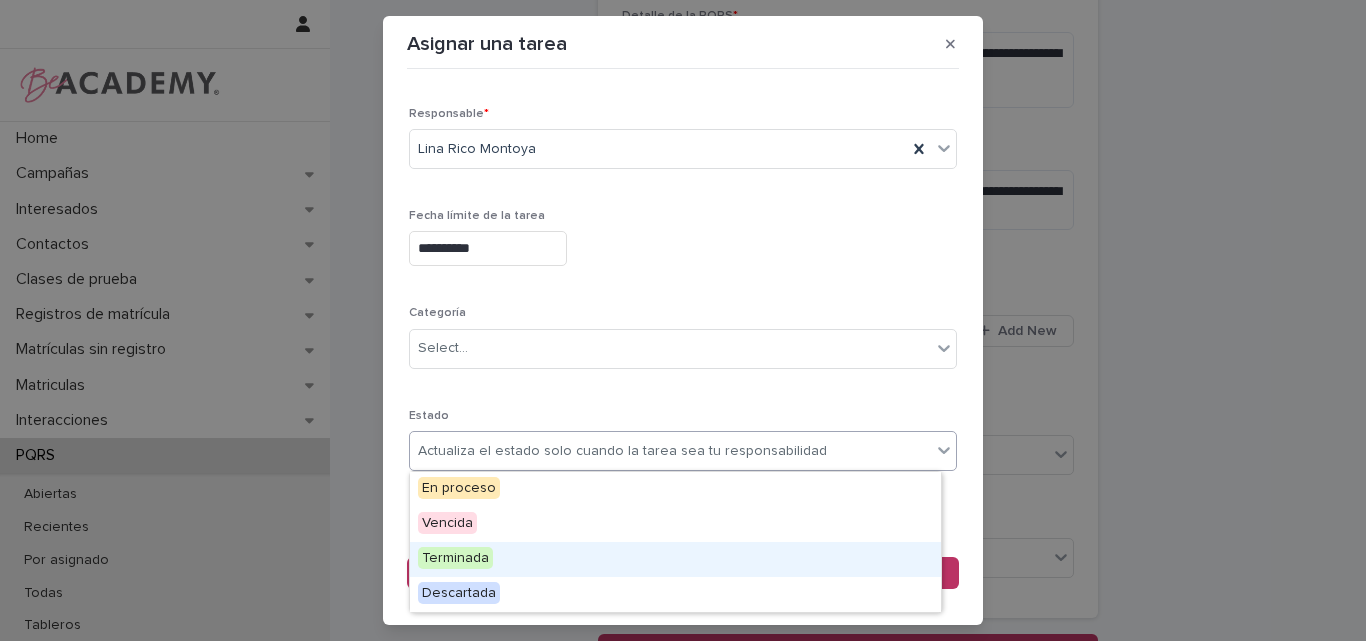 click on "Terminada" at bounding box center (675, 559) 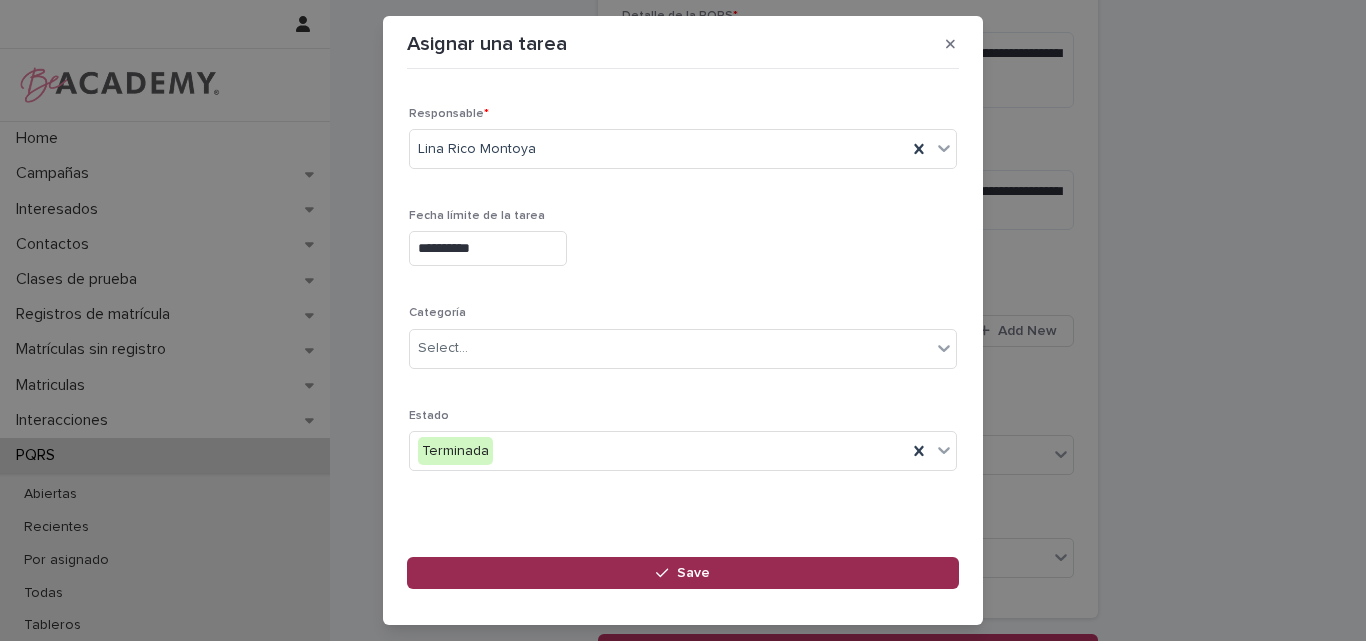 drag, startPoint x: 671, startPoint y: 565, endPoint x: 788, endPoint y: 424, distance: 183.22118 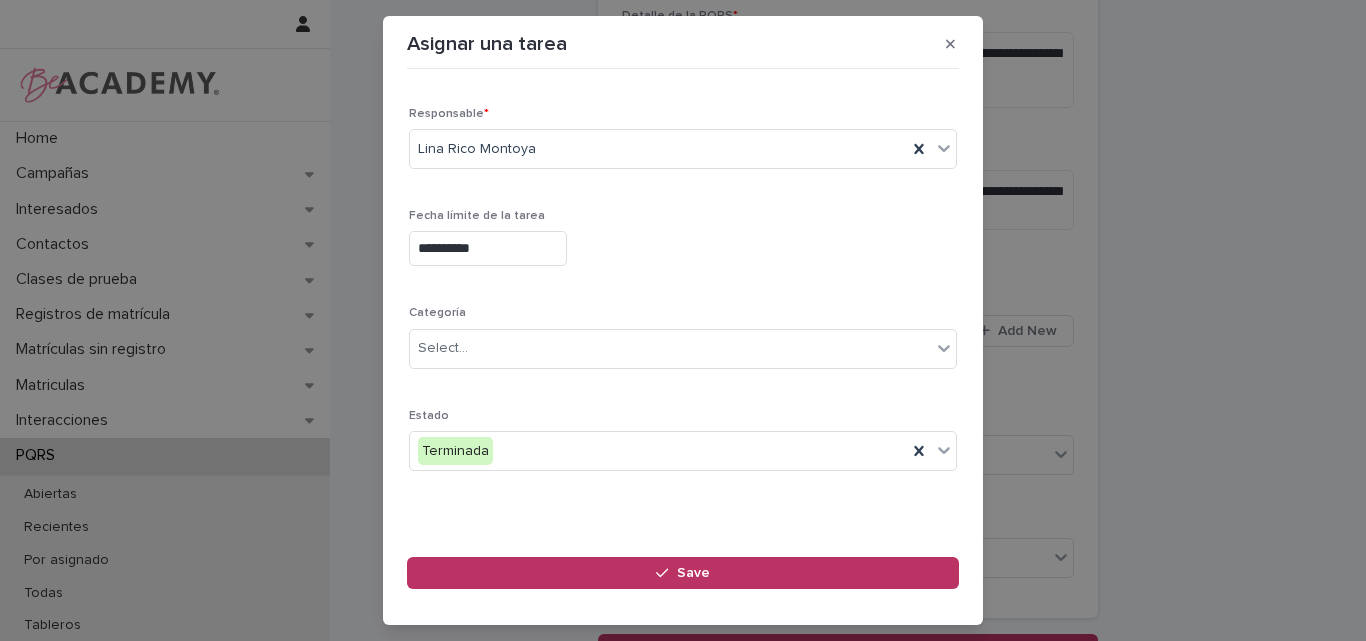 click on "Save" at bounding box center (683, 573) 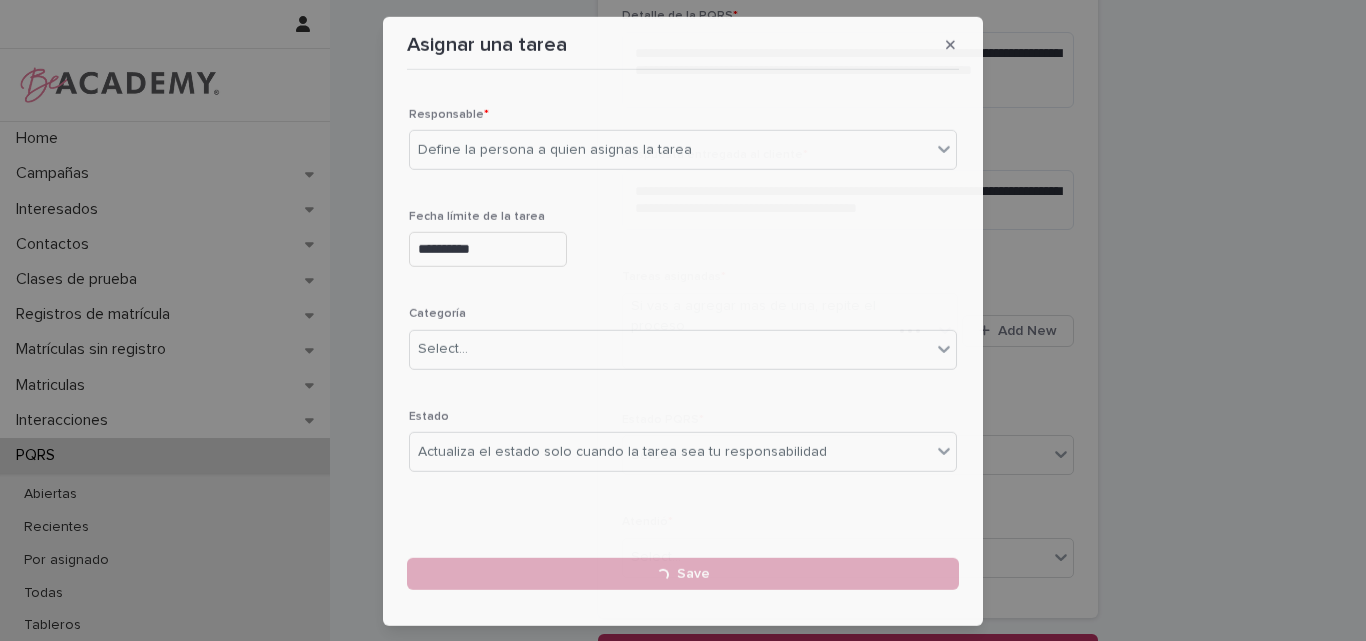 type 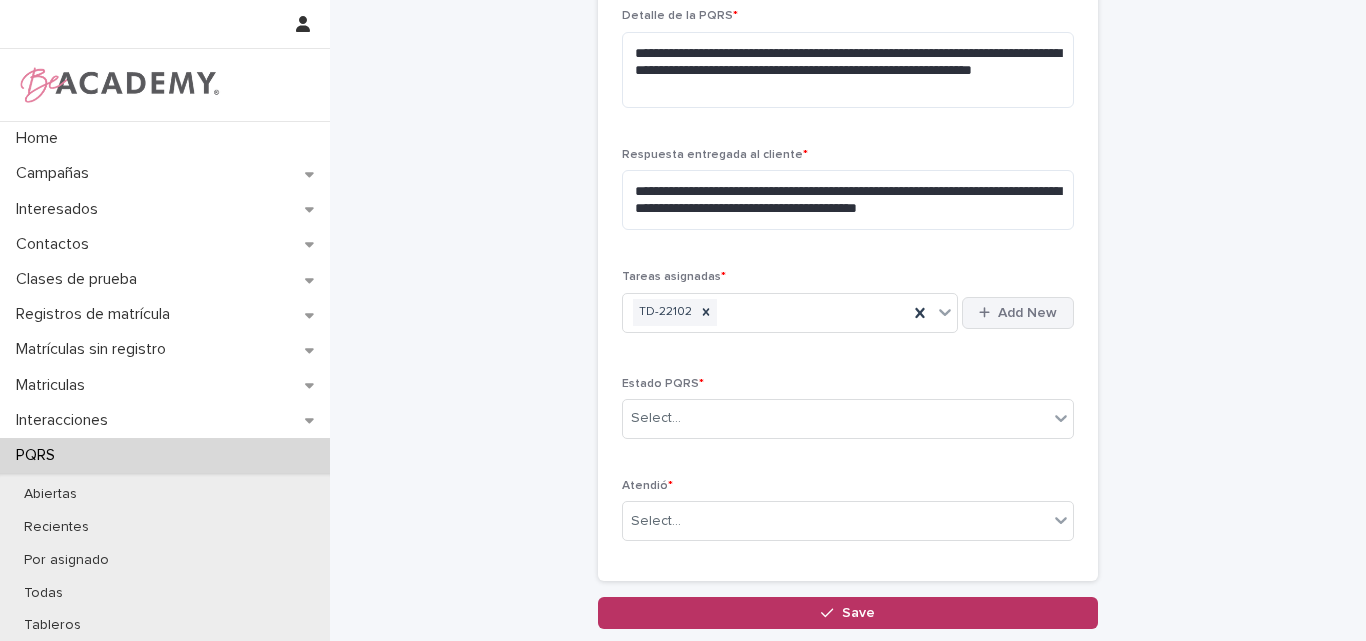 click 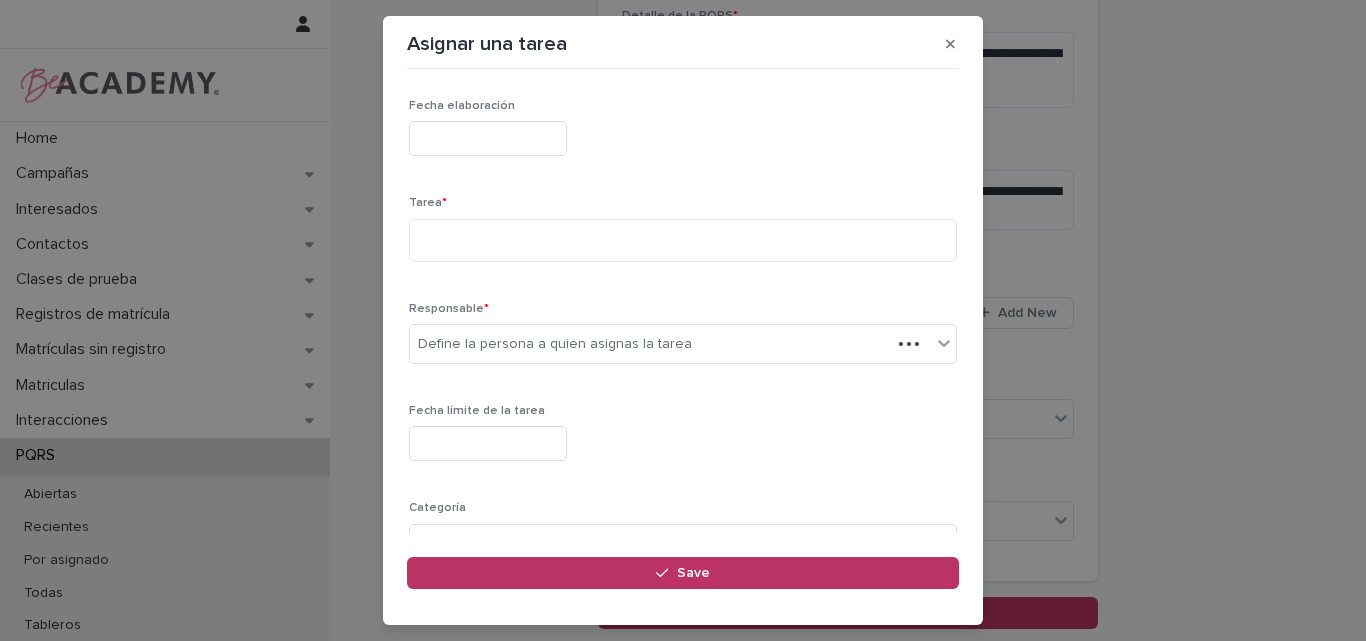 click at bounding box center [488, 138] 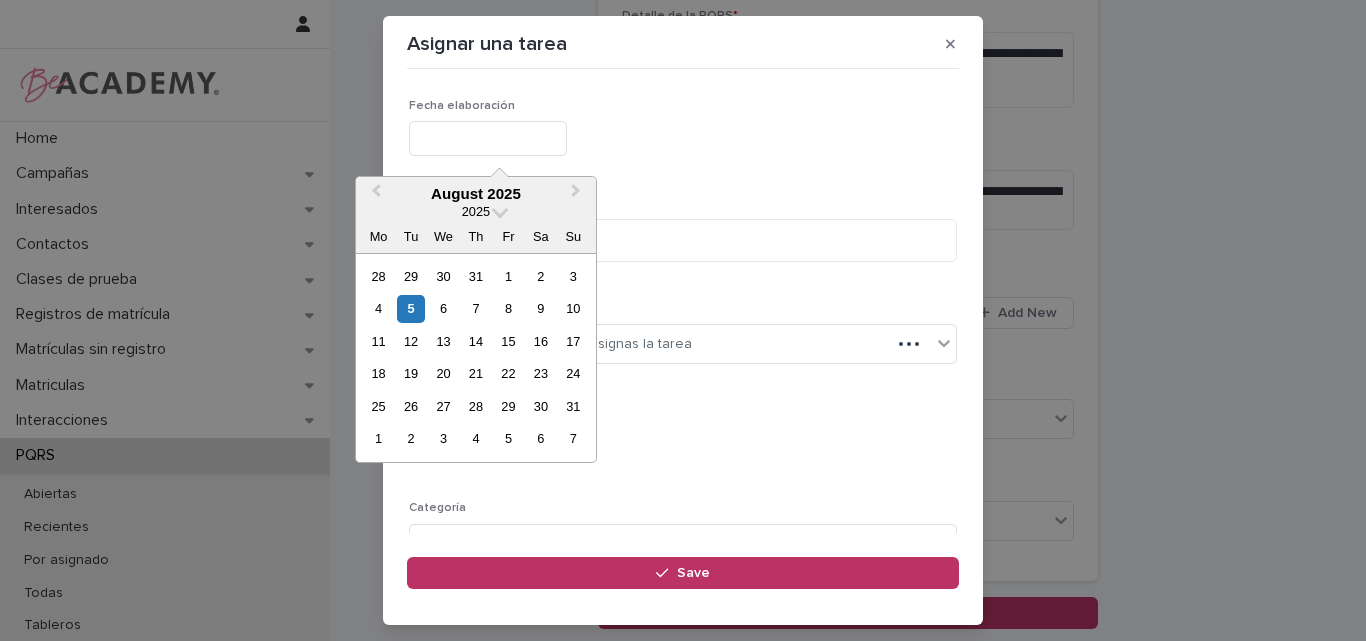 type on "**********" 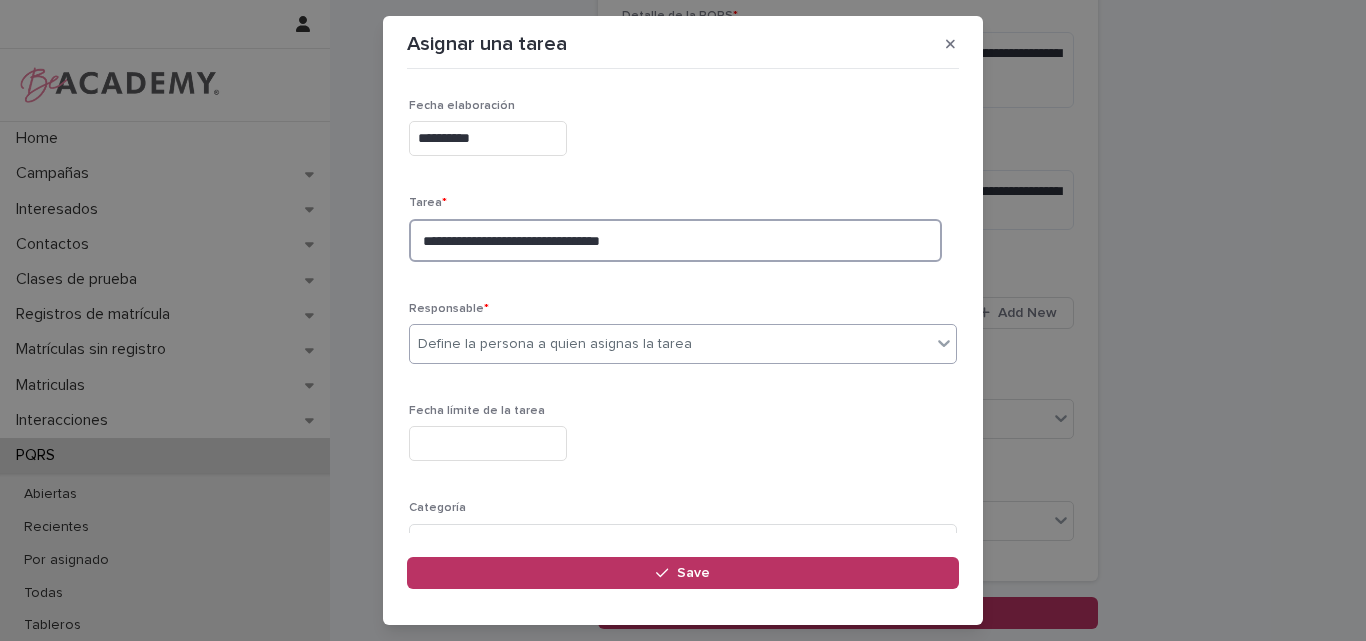 type on "**********" 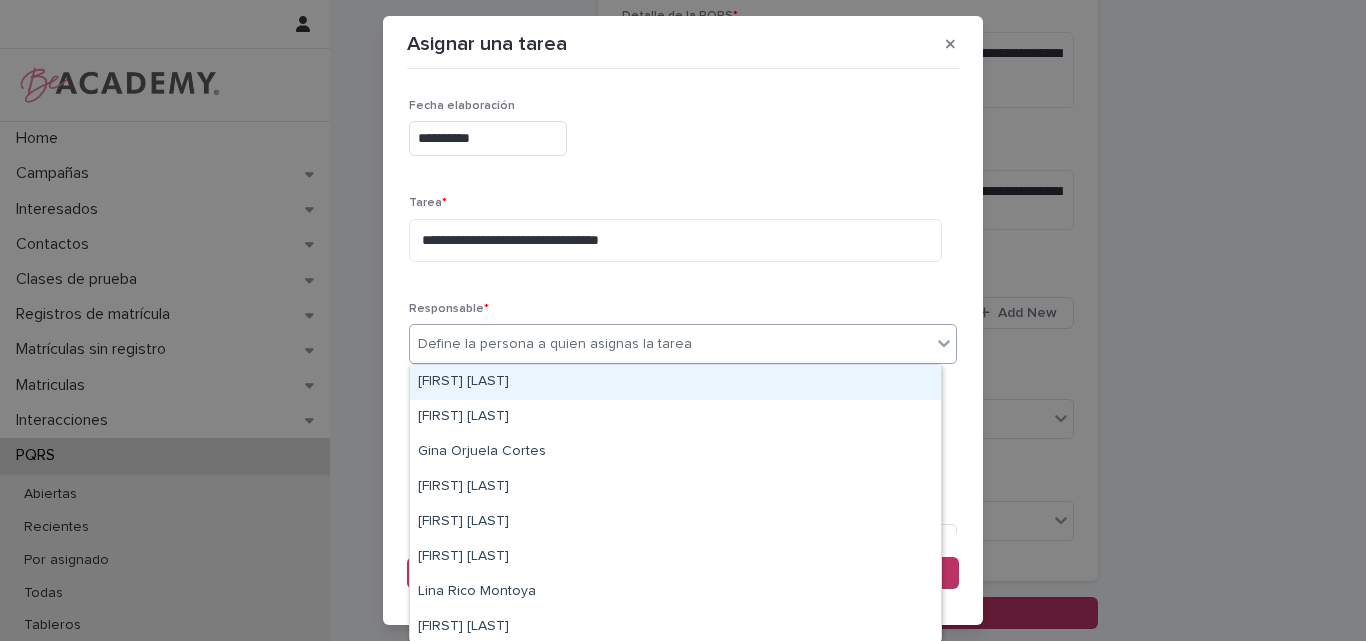 click on "Define la persona a quien asignas la tarea" at bounding box center [555, 344] 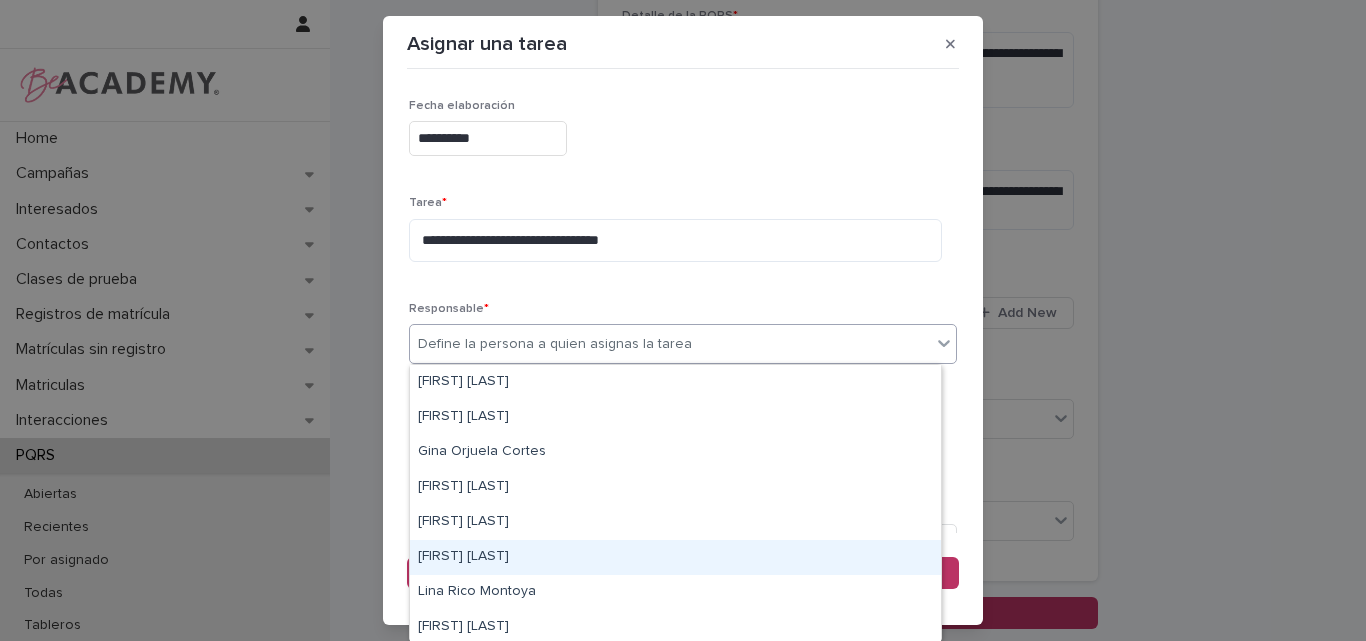 drag, startPoint x: 467, startPoint y: 561, endPoint x: 494, endPoint y: 529, distance: 41.868843 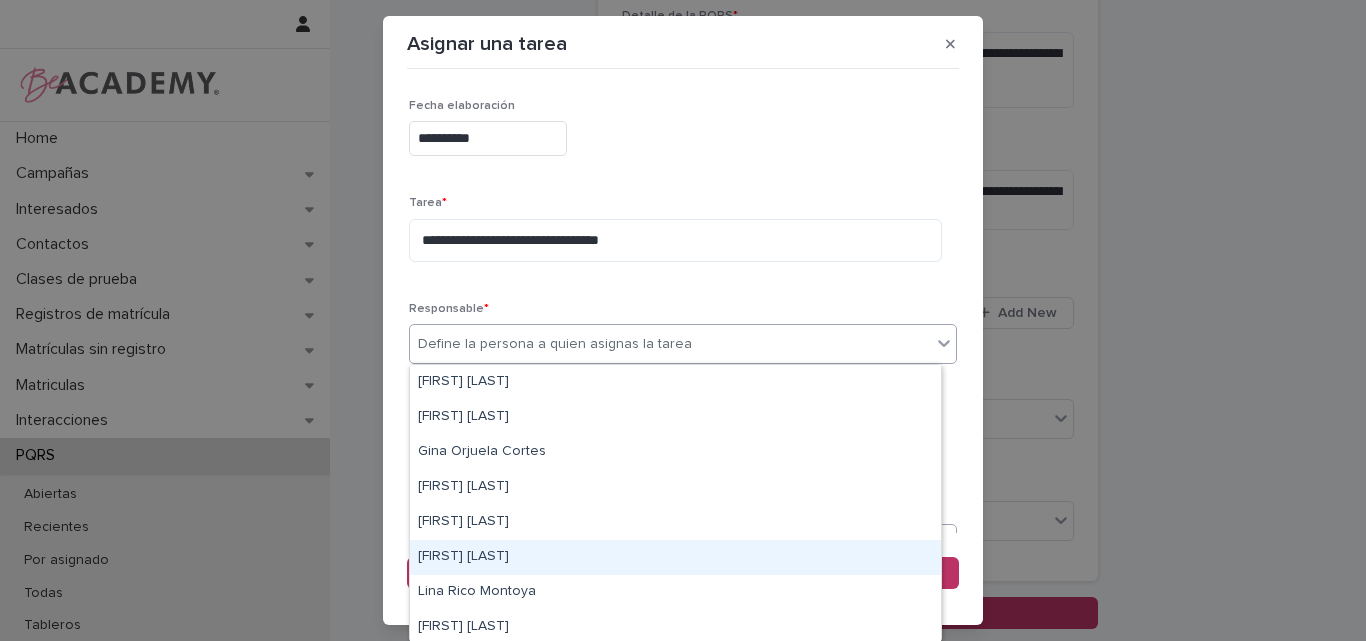click on "Leidy Mesa Alvarez" at bounding box center [675, 557] 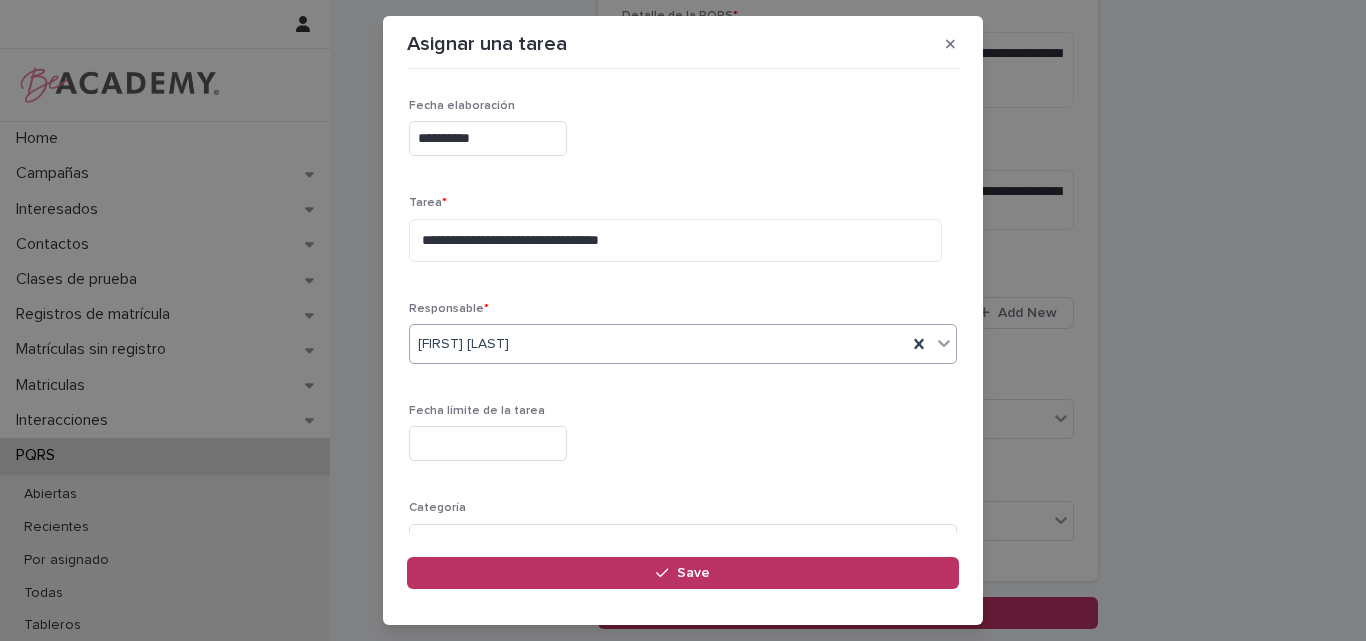 click at bounding box center [488, 443] 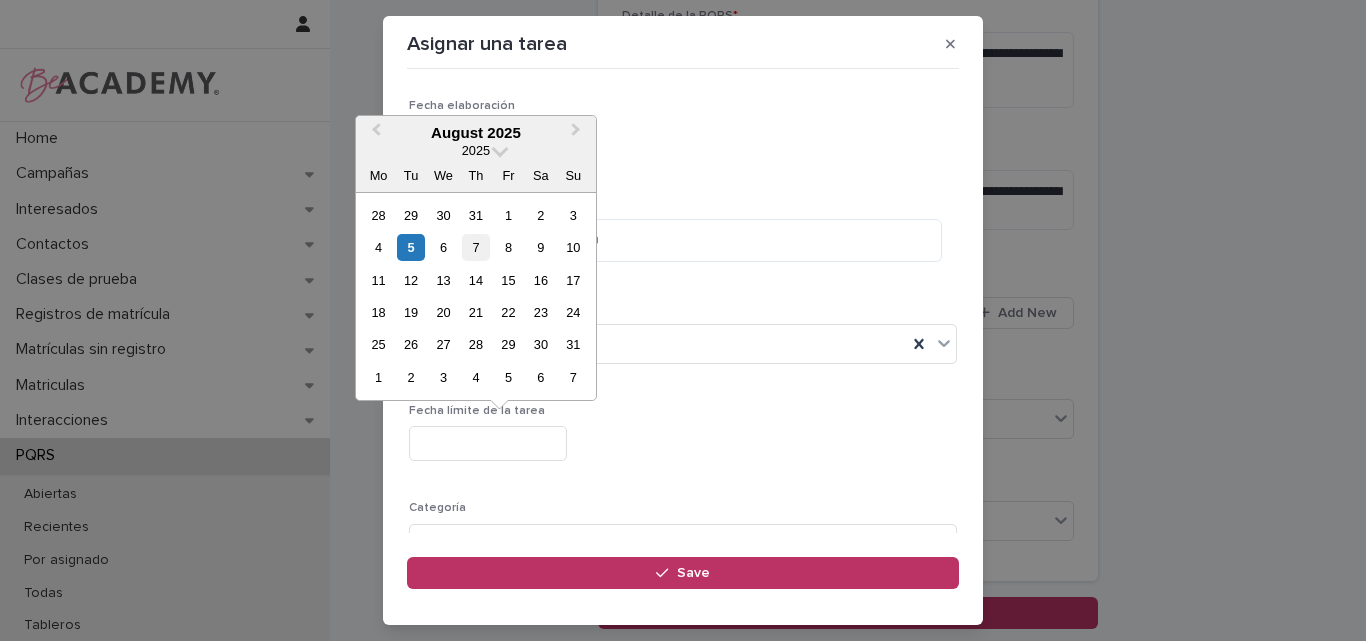 click on "7" at bounding box center (475, 247) 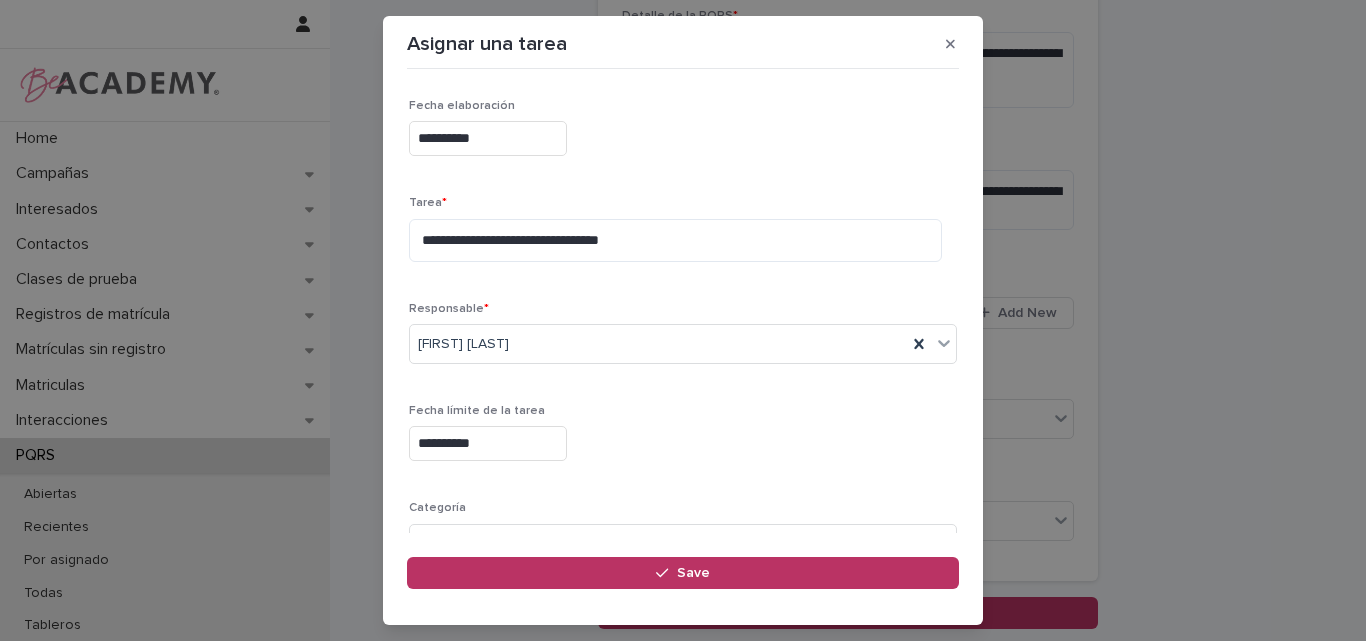 scroll, scrollTop: 195, scrollLeft: 0, axis: vertical 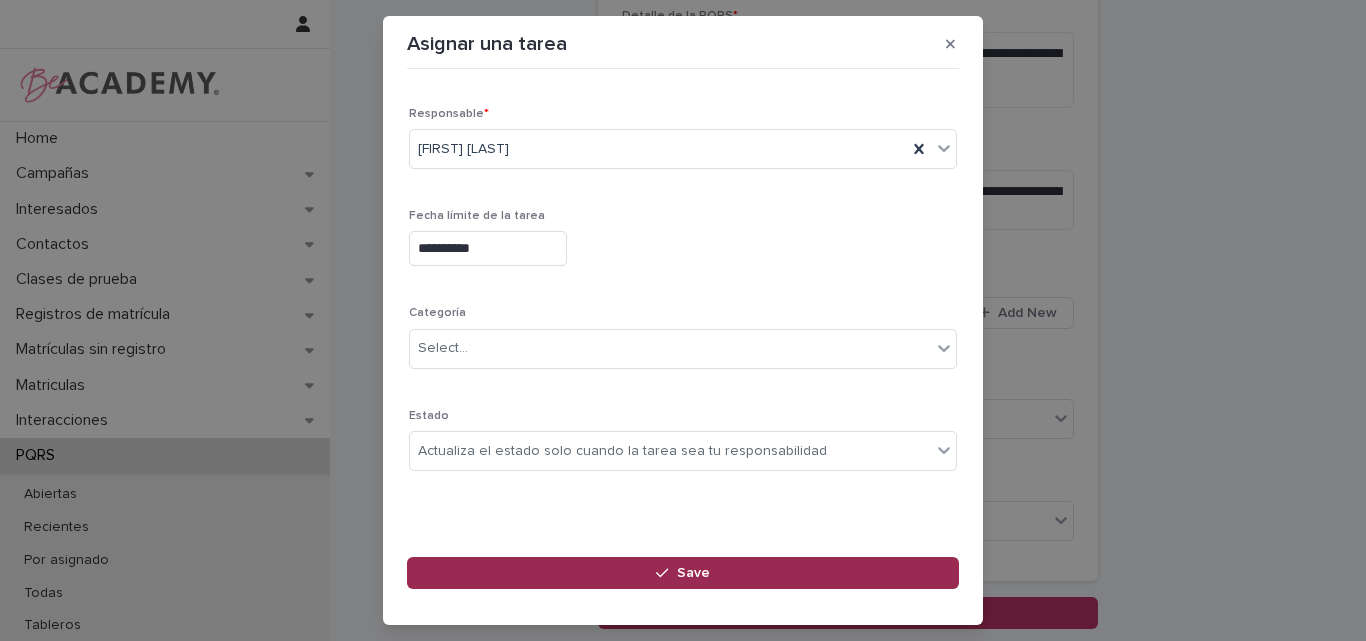 click on "Save" at bounding box center [693, 573] 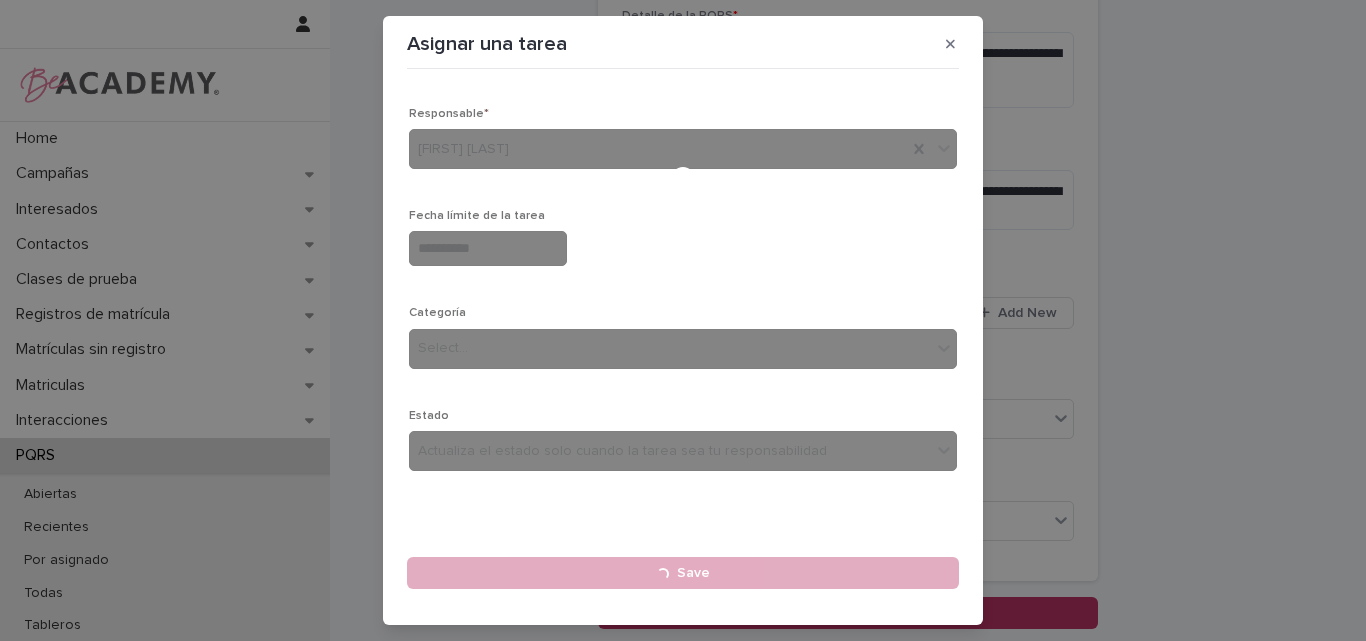 type 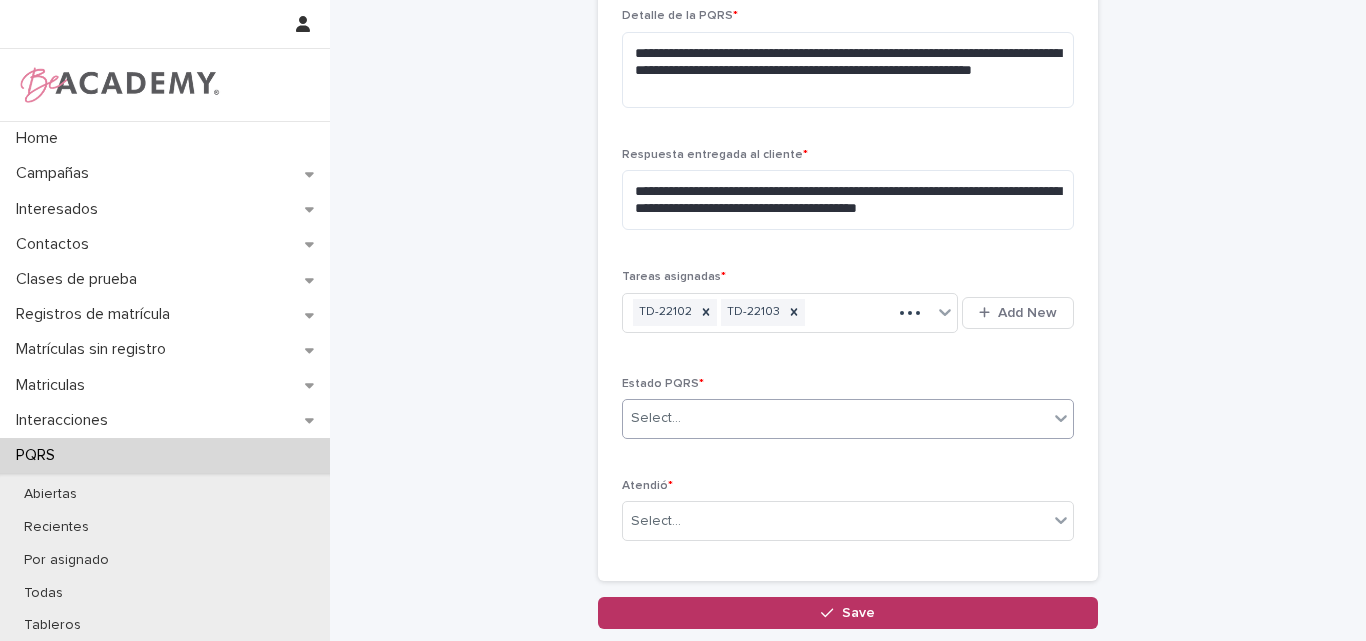 click on "Select..." at bounding box center [835, 418] 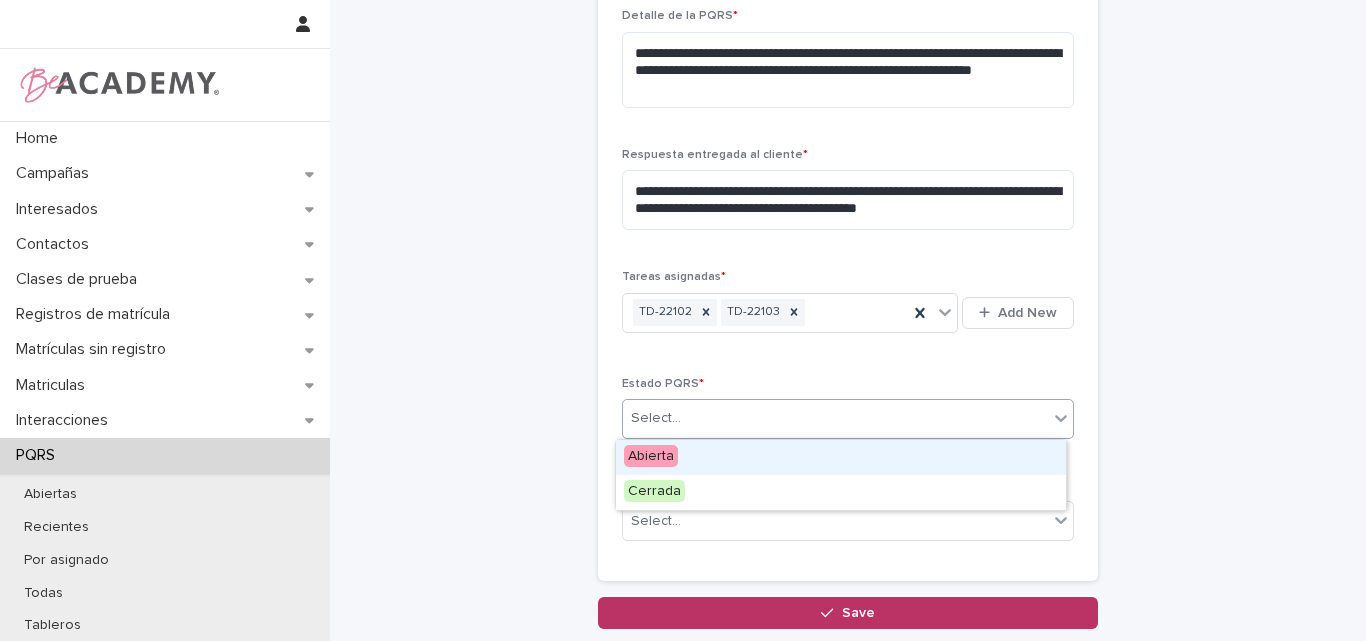 click on "Abierta" at bounding box center (841, 457) 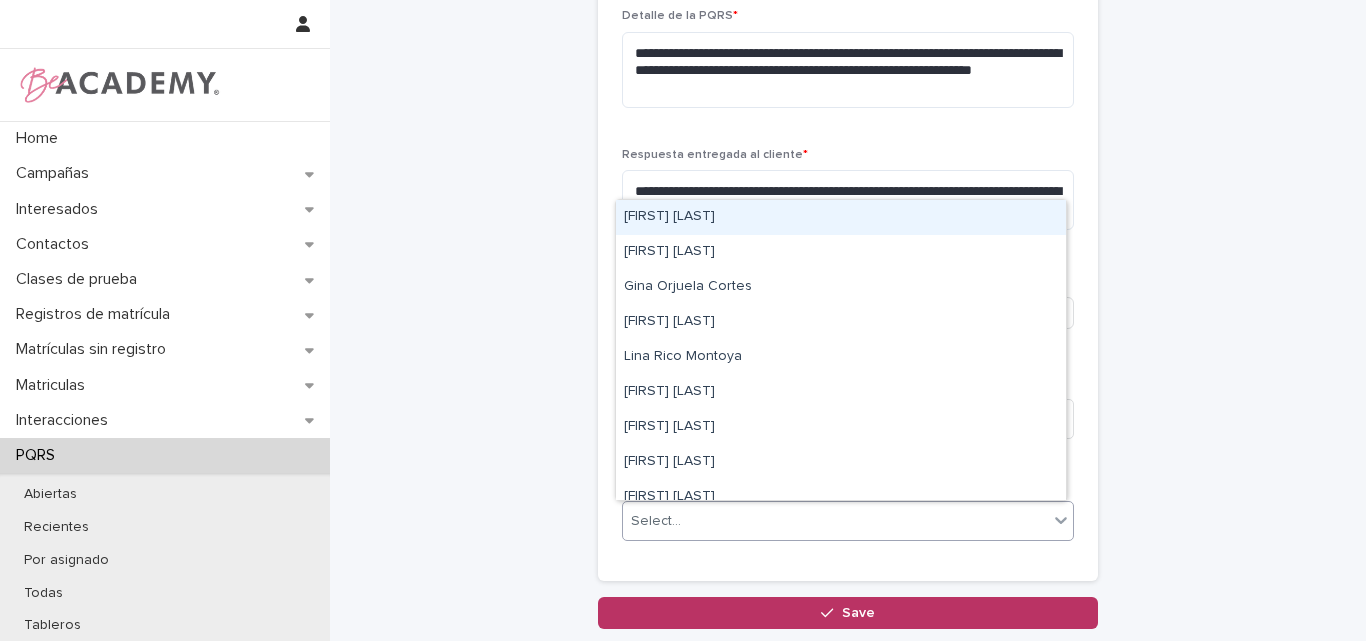 drag, startPoint x: 786, startPoint y: 527, endPoint x: 763, endPoint y: 529, distance: 23.086792 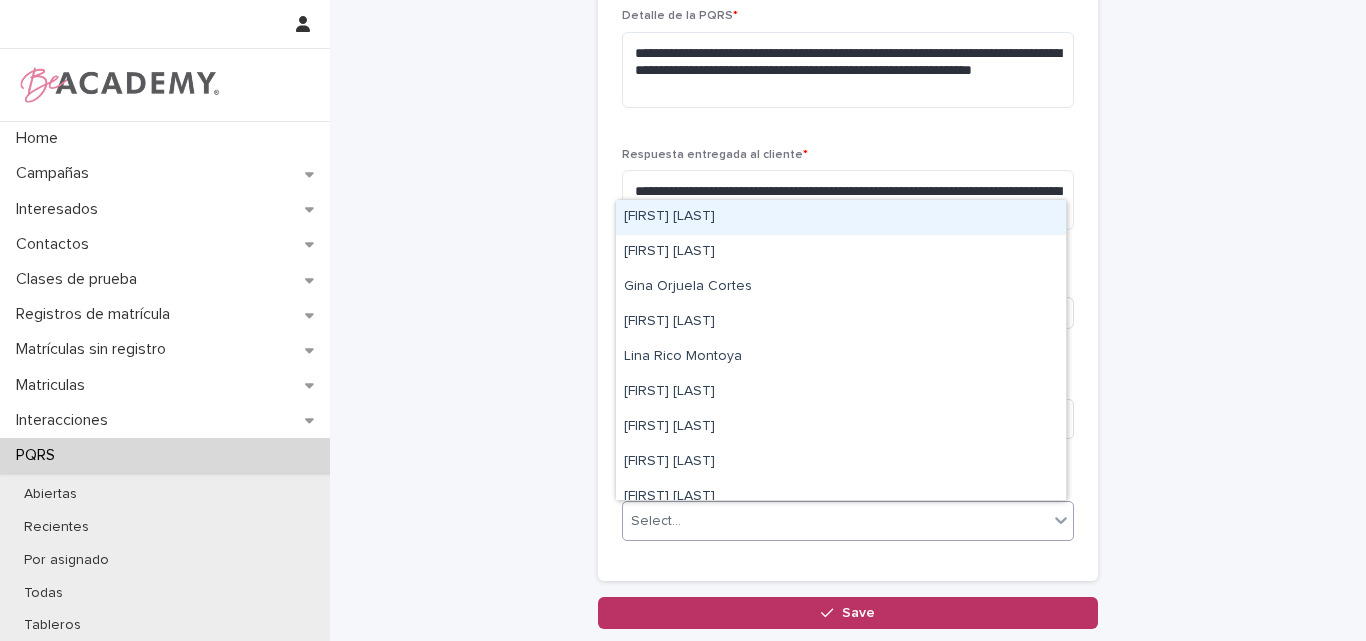 click on "Select..." at bounding box center [835, 521] 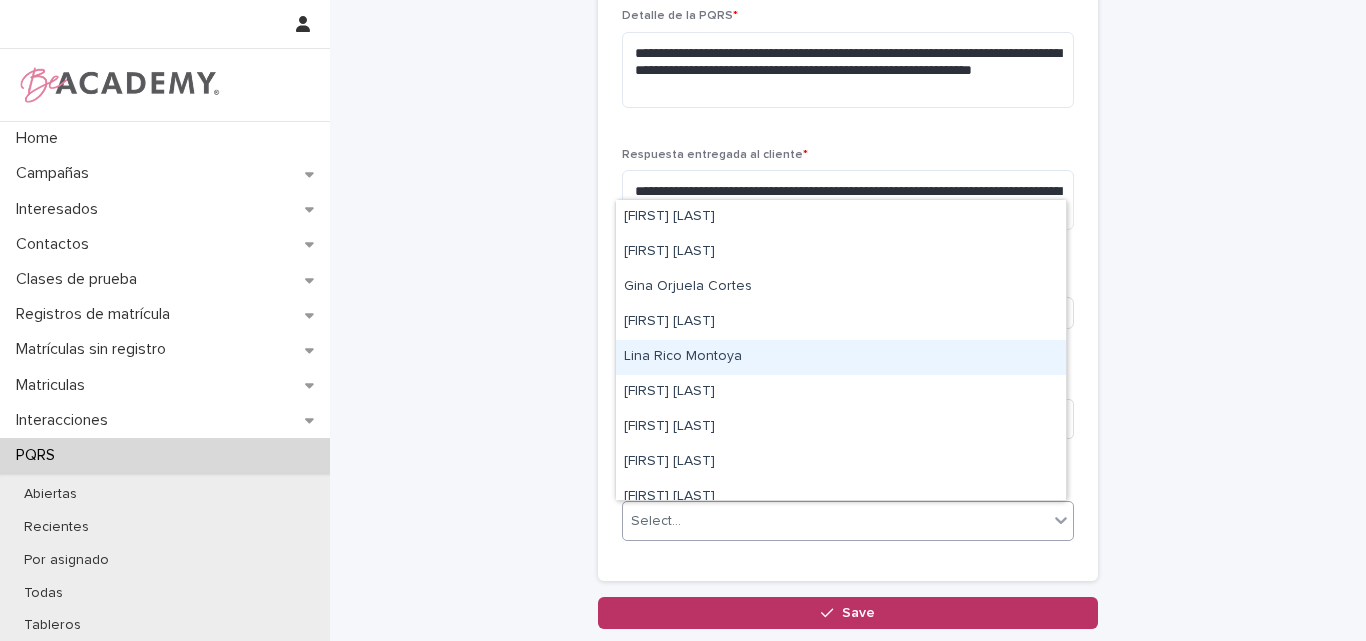 click on "Lina Rico Montoya" at bounding box center [841, 357] 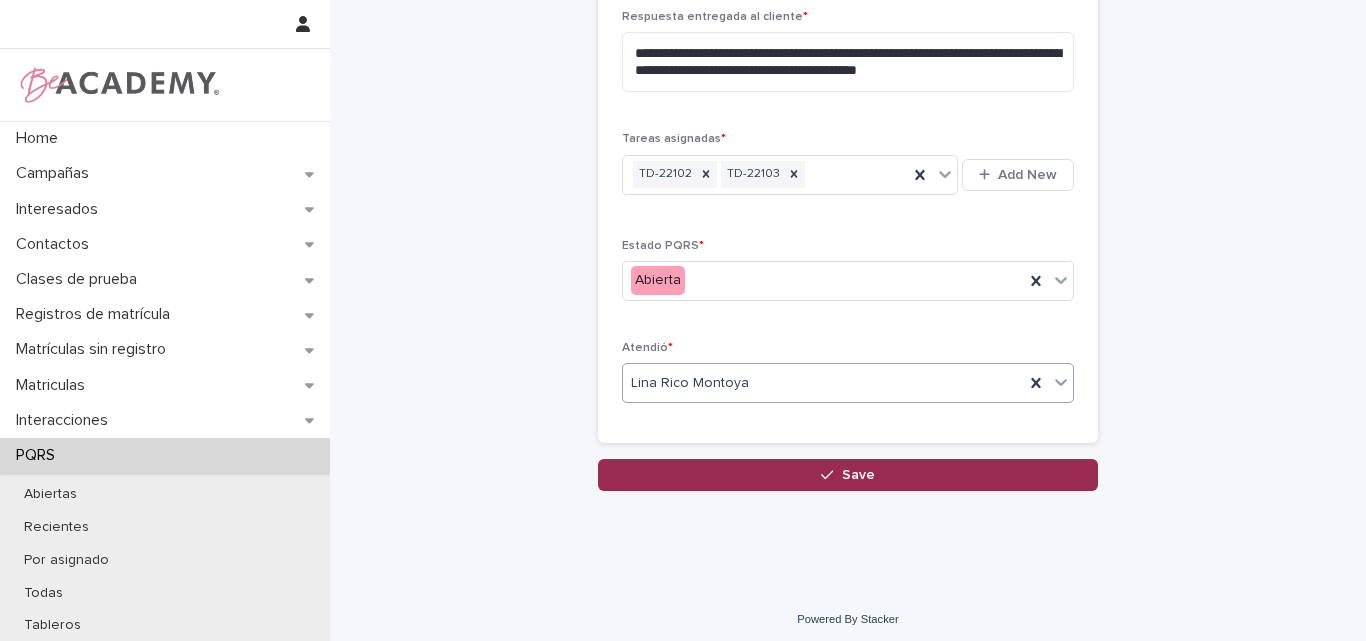 scroll, scrollTop: 1151, scrollLeft: 0, axis: vertical 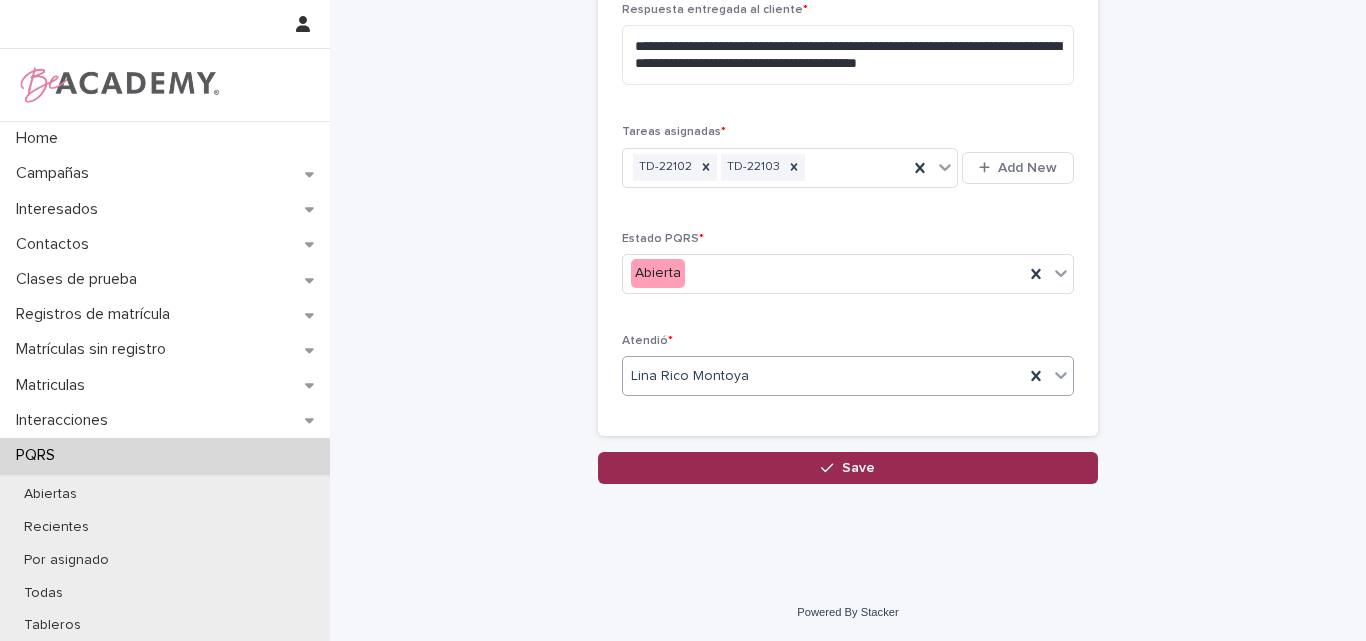 click on "Save" at bounding box center [858, 468] 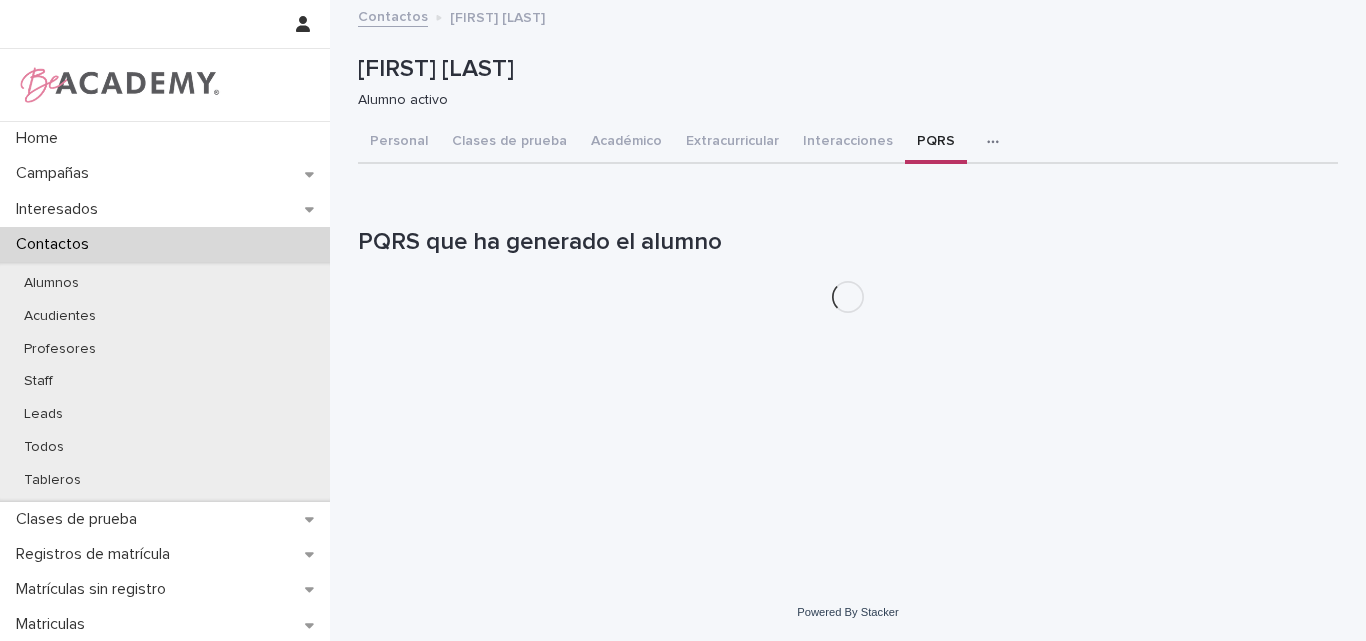 scroll, scrollTop: 0, scrollLeft: 0, axis: both 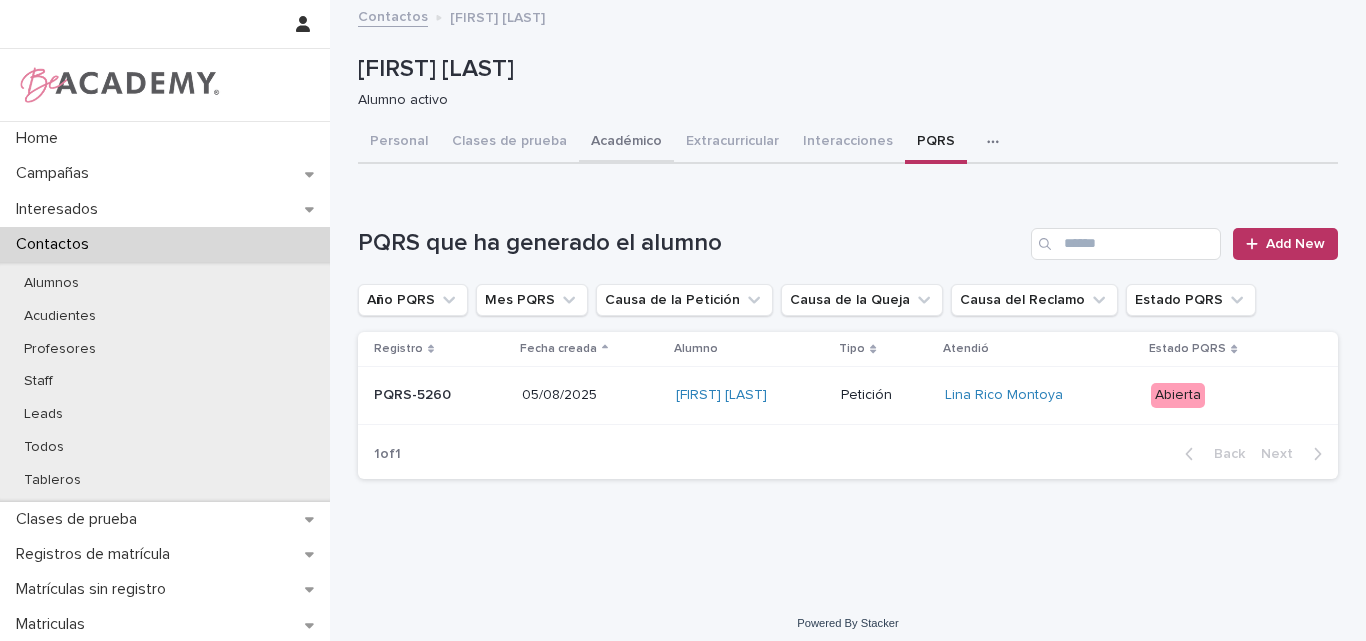 click on "Académico" at bounding box center [626, 143] 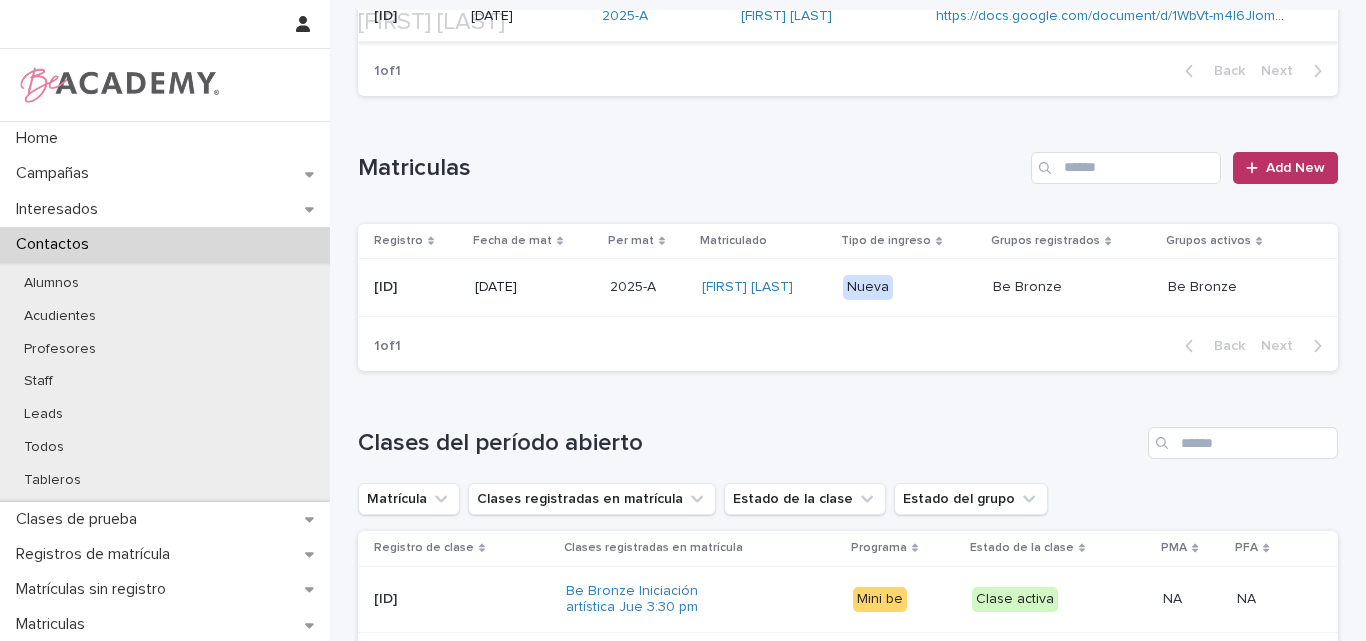scroll, scrollTop: 500, scrollLeft: 0, axis: vertical 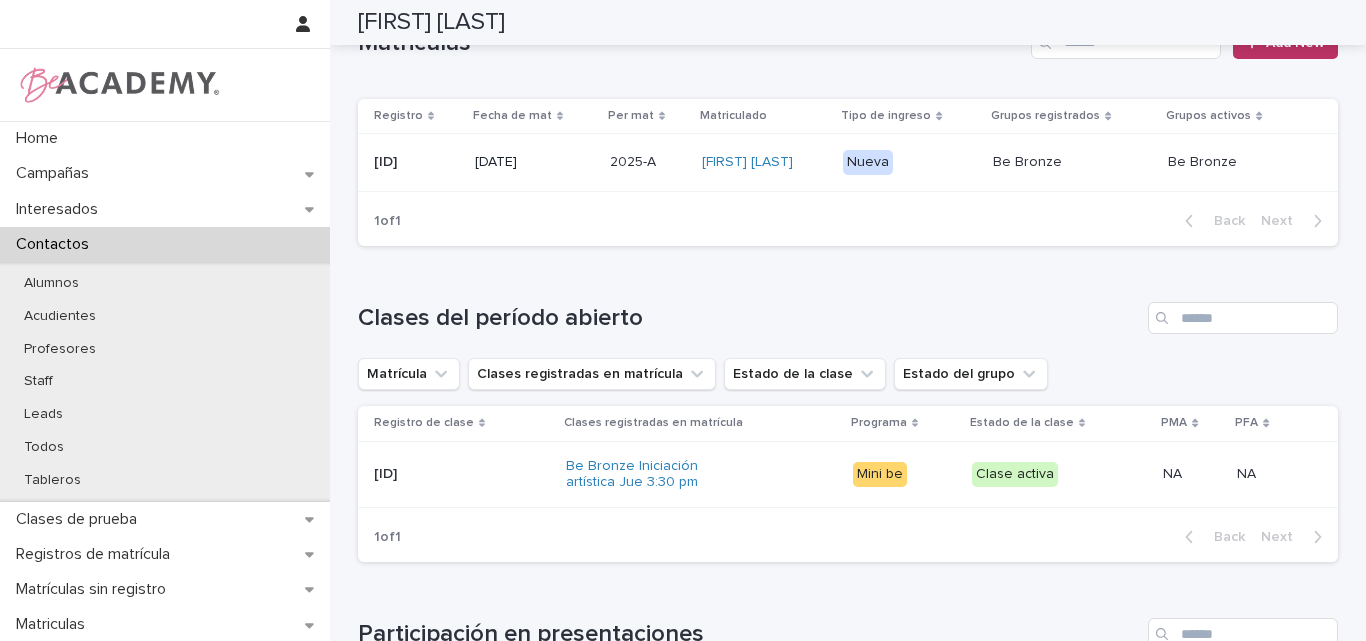 click on "RCM-10995 RCM-10995" at bounding box center [462, 474] 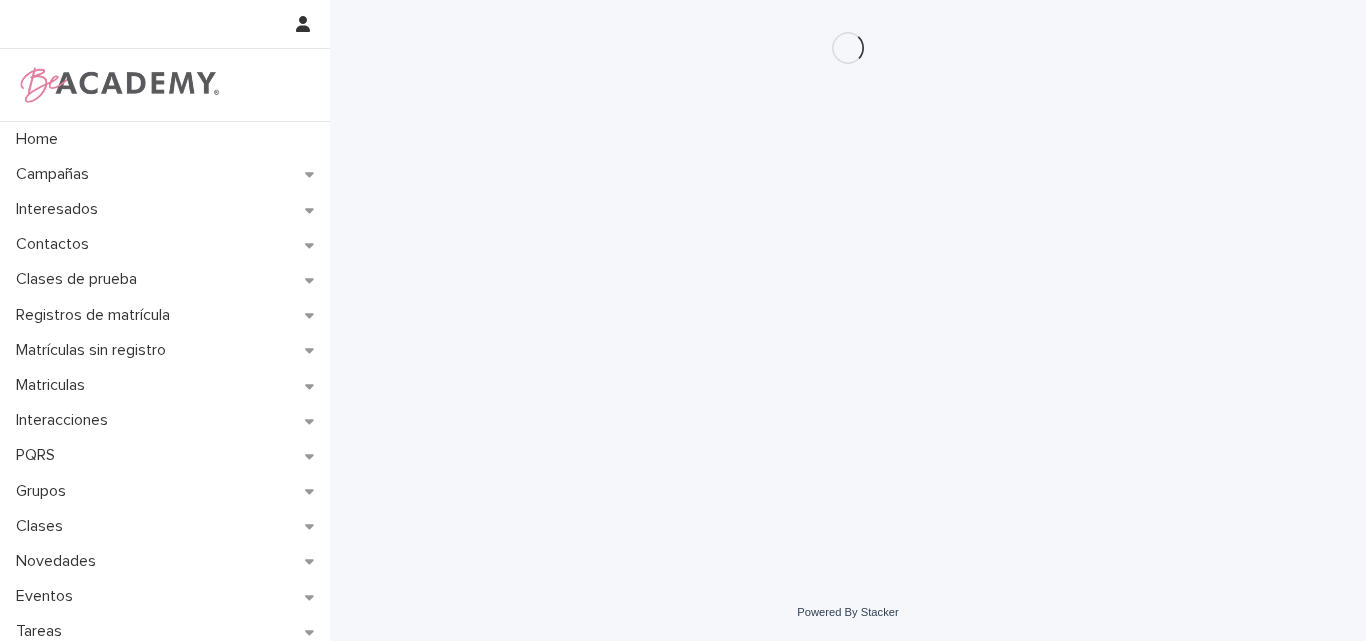 scroll, scrollTop: 0, scrollLeft: 0, axis: both 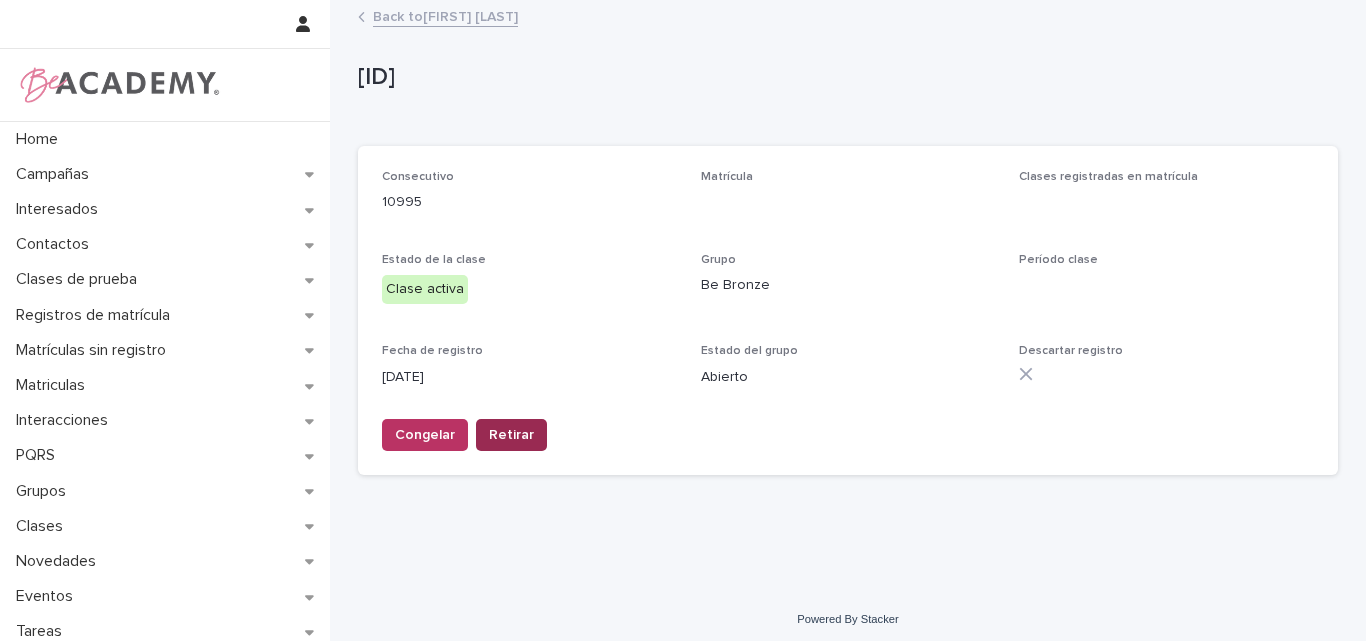 click on "Retirar" at bounding box center [511, 435] 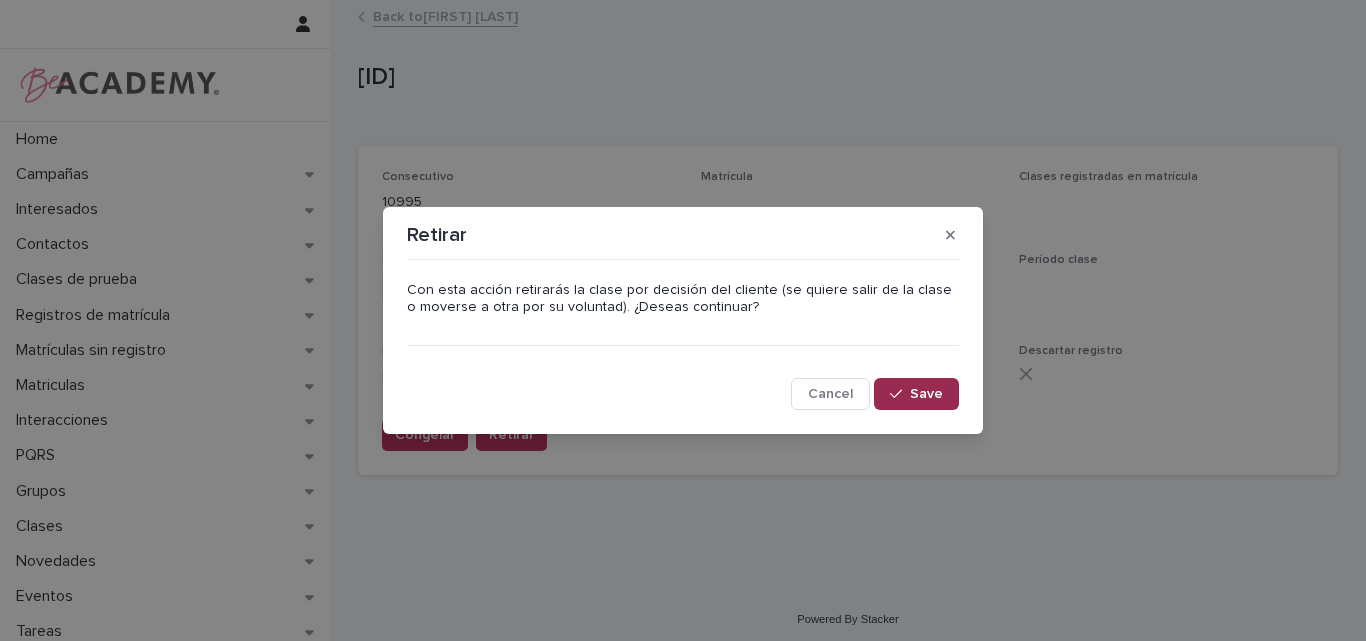 click on "Save" at bounding box center [926, 394] 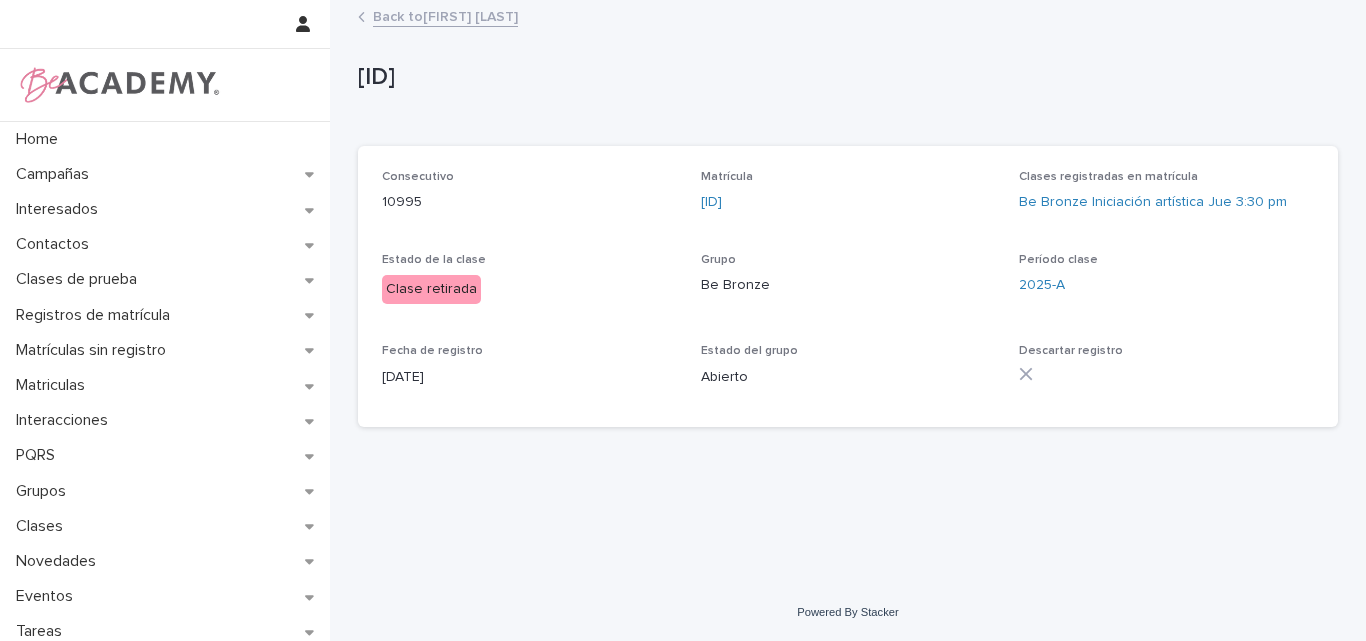 click on "Back to  Rajko Fyfe" at bounding box center (445, 15) 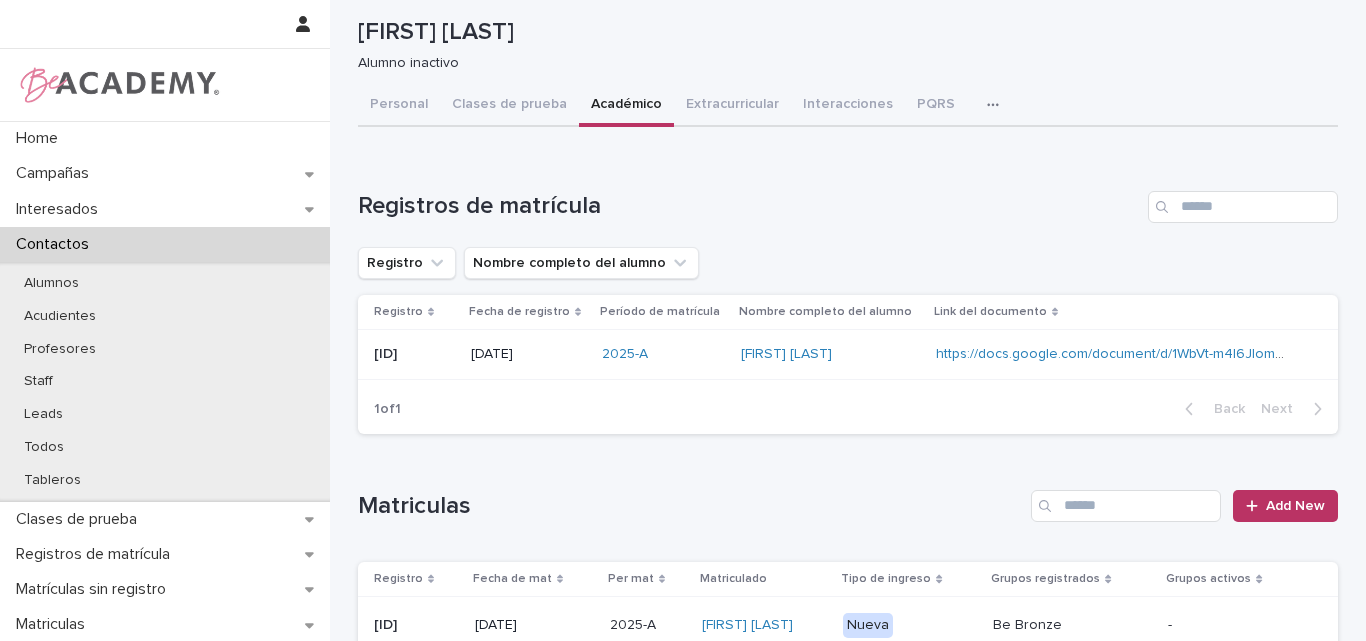 scroll, scrollTop: 0, scrollLeft: 0, axis: both 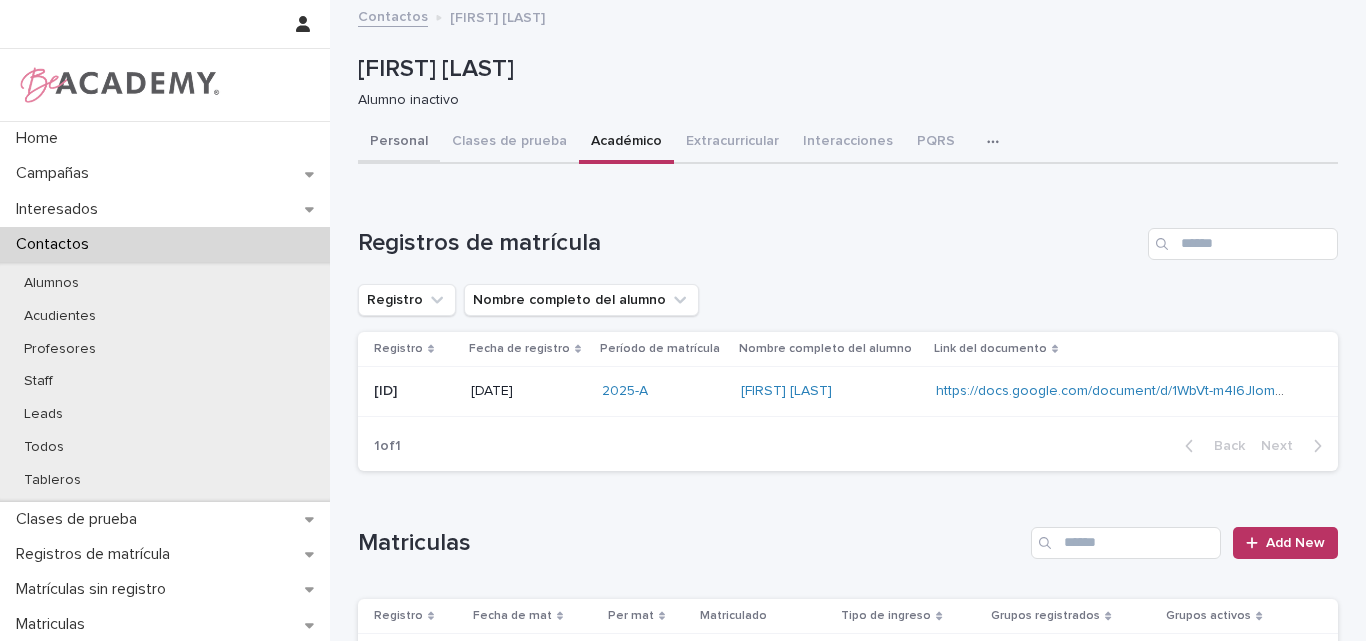 click on "Personal" at bounding box center [399, 143] 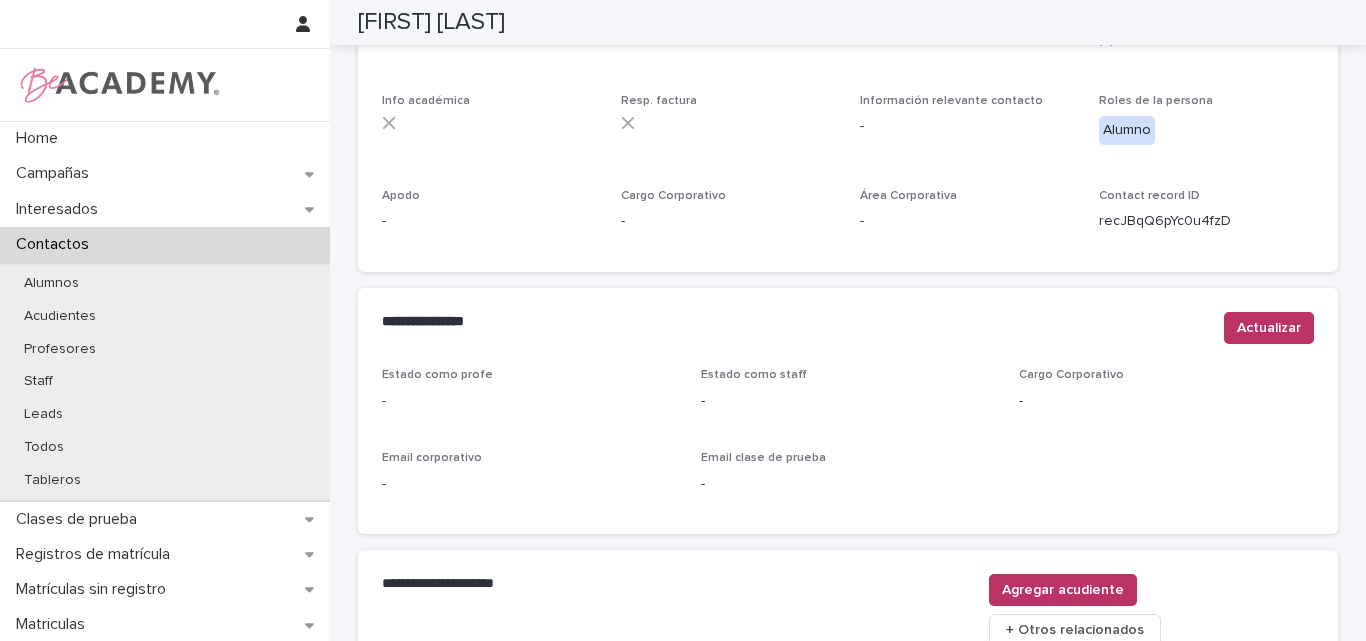 scroll, scrollTop: 847, scrollLeft: 0, axis: vertical 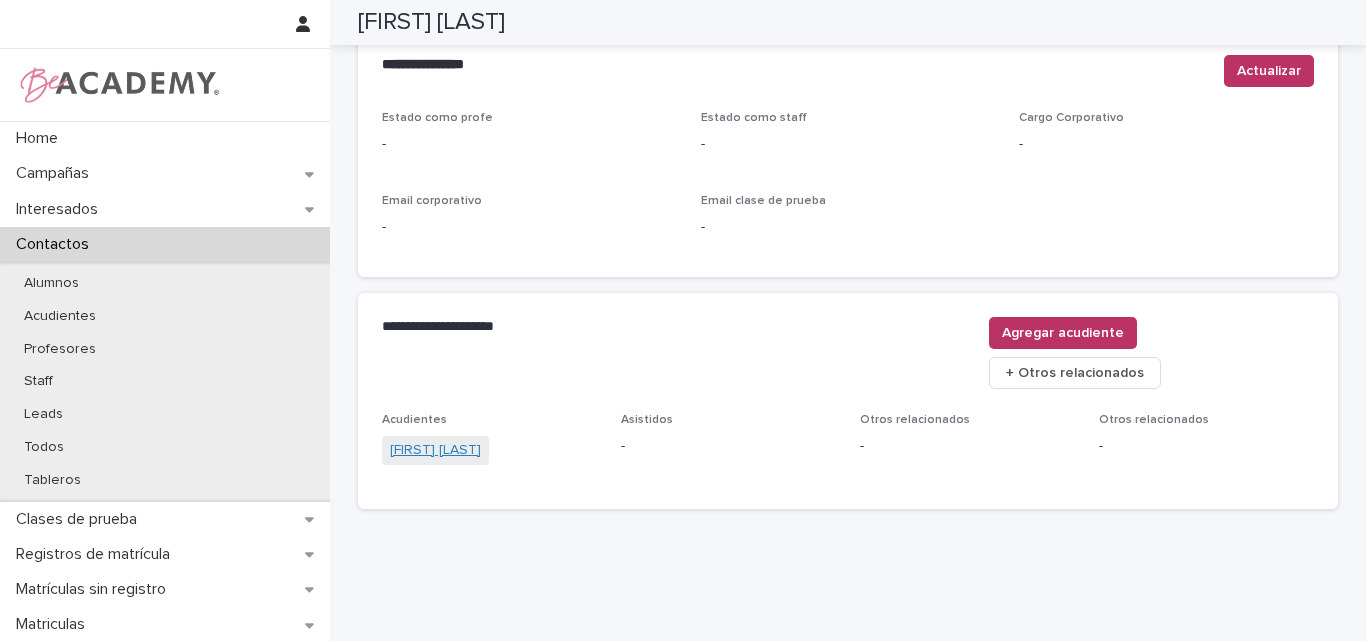 click on "Luisa Fyfe" at bounding box center (435, 450) 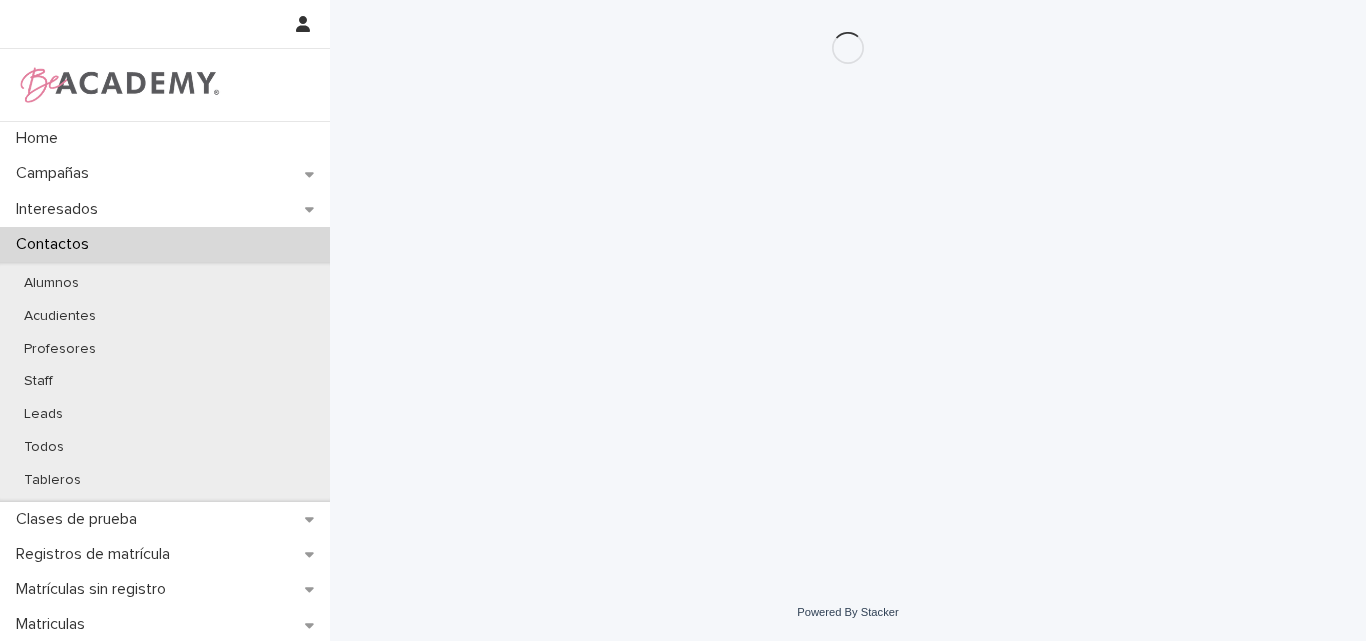 scroll, scrollTop: 0, scrollLeft: 0, axis: both 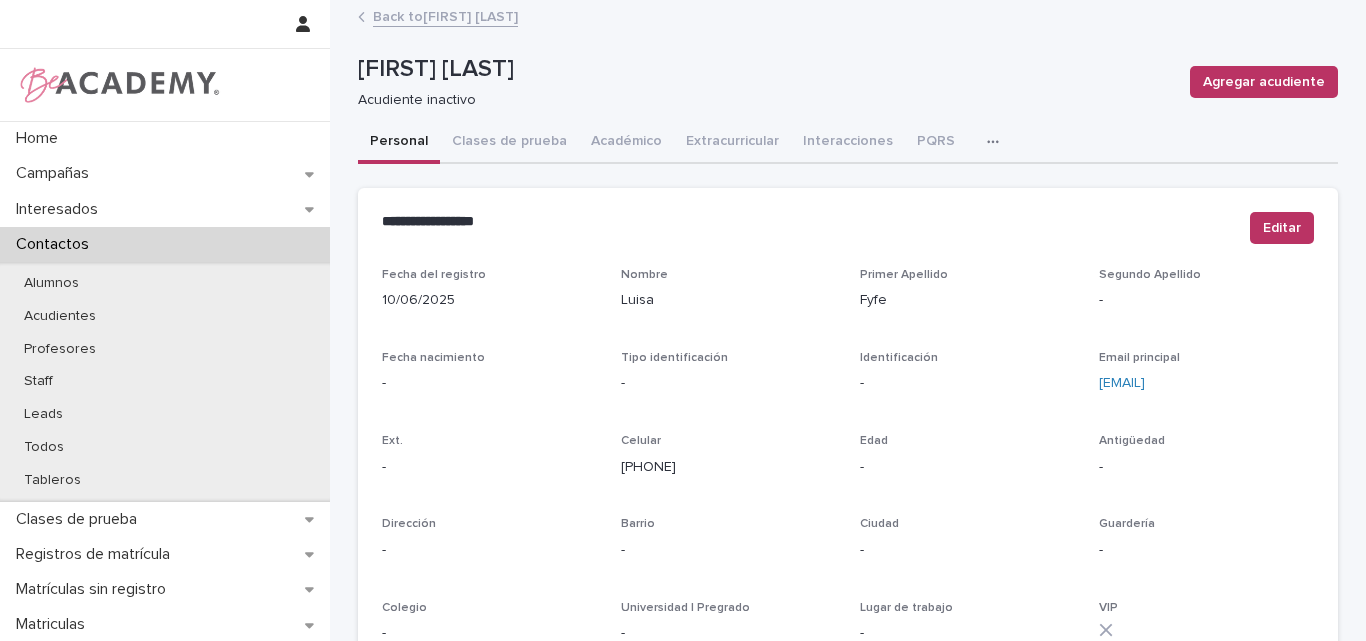 click on "Back to  Rajko Fyfe" at bounding box center (445, 15) 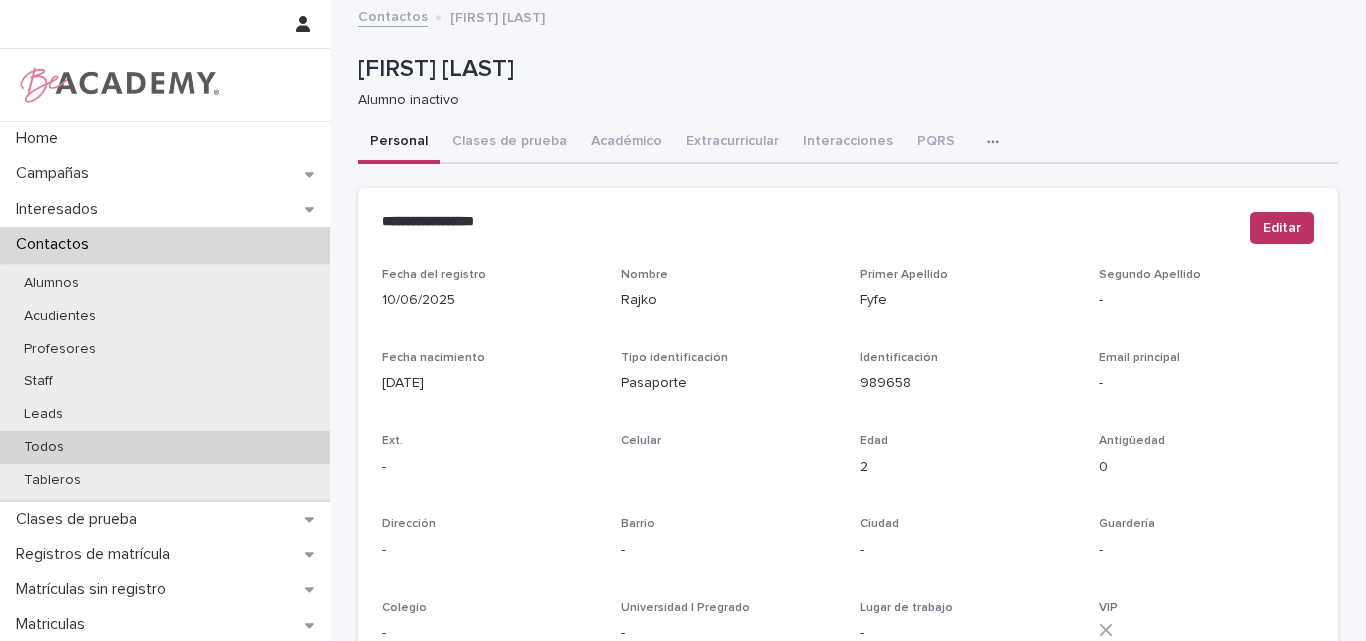click on "Todos" at bounding box center (44, 447) 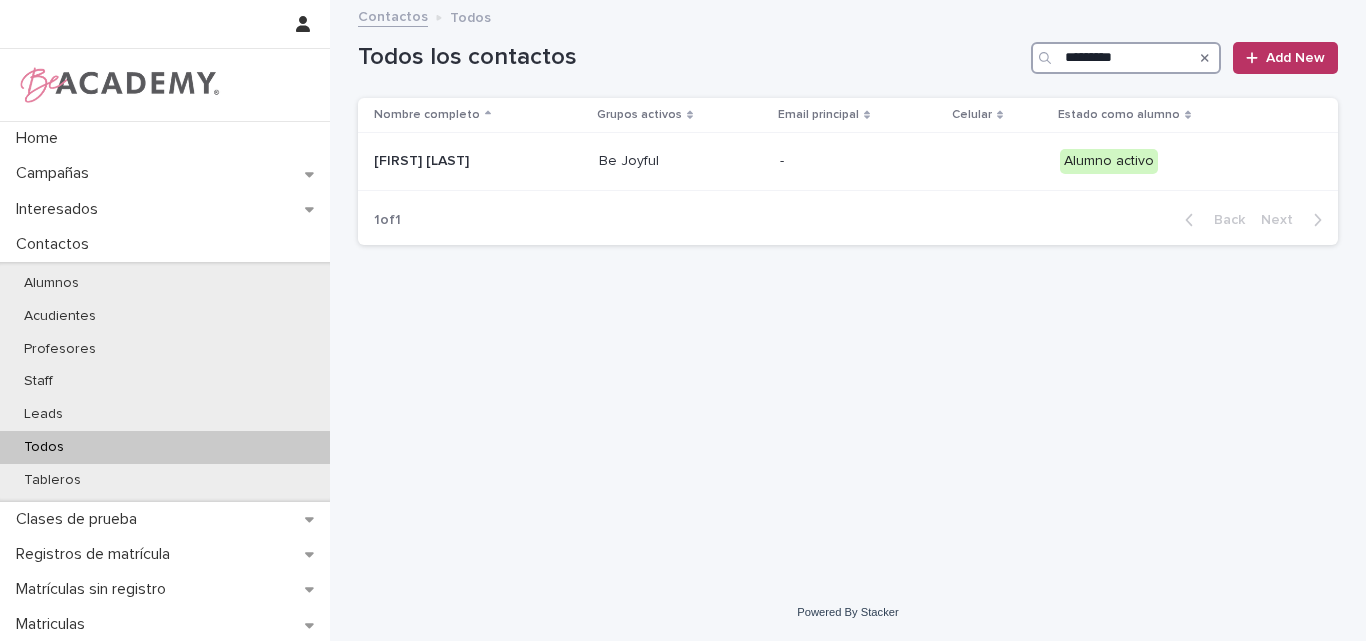 click on "*********" at bounding box center (1126, 58) 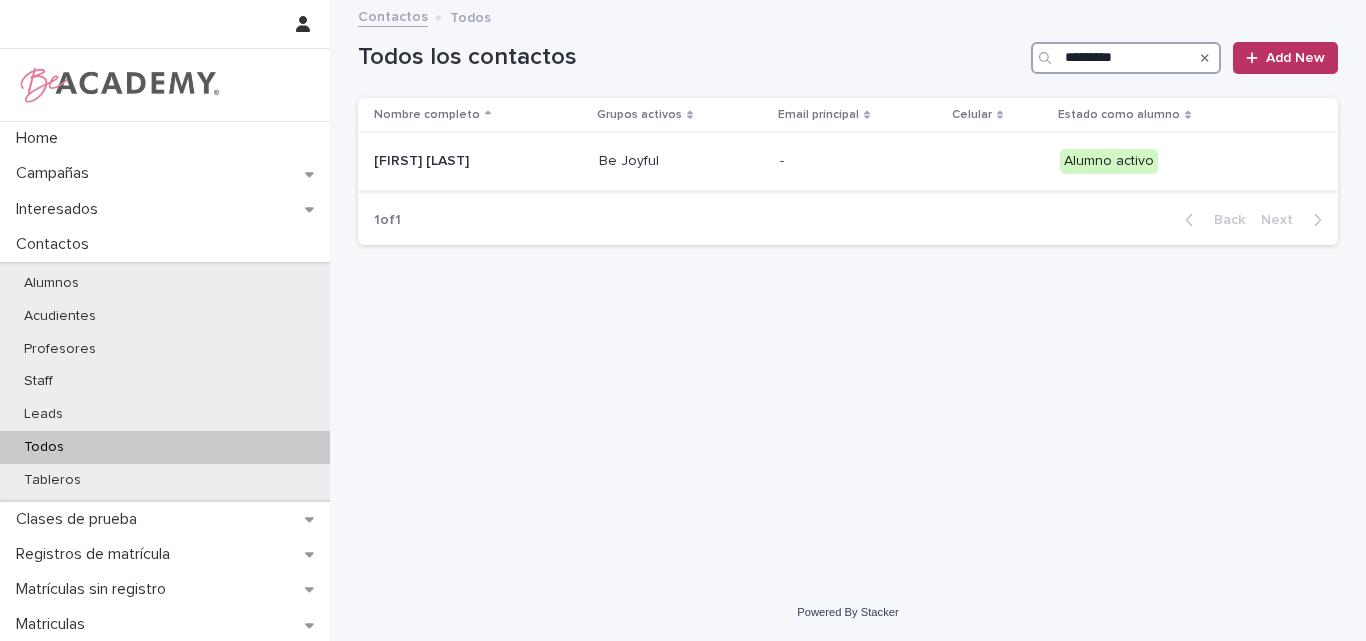 type on "*********" 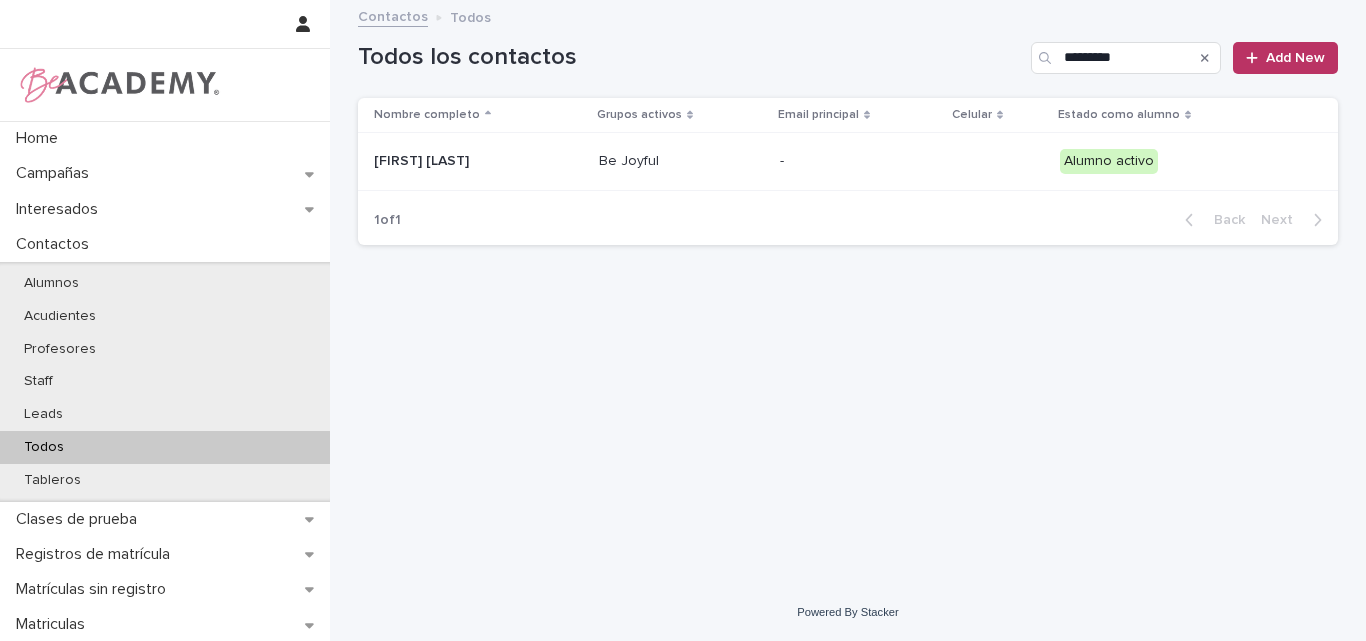 click on "Mia Betancur Caldera" at bounding box center (478, 161) 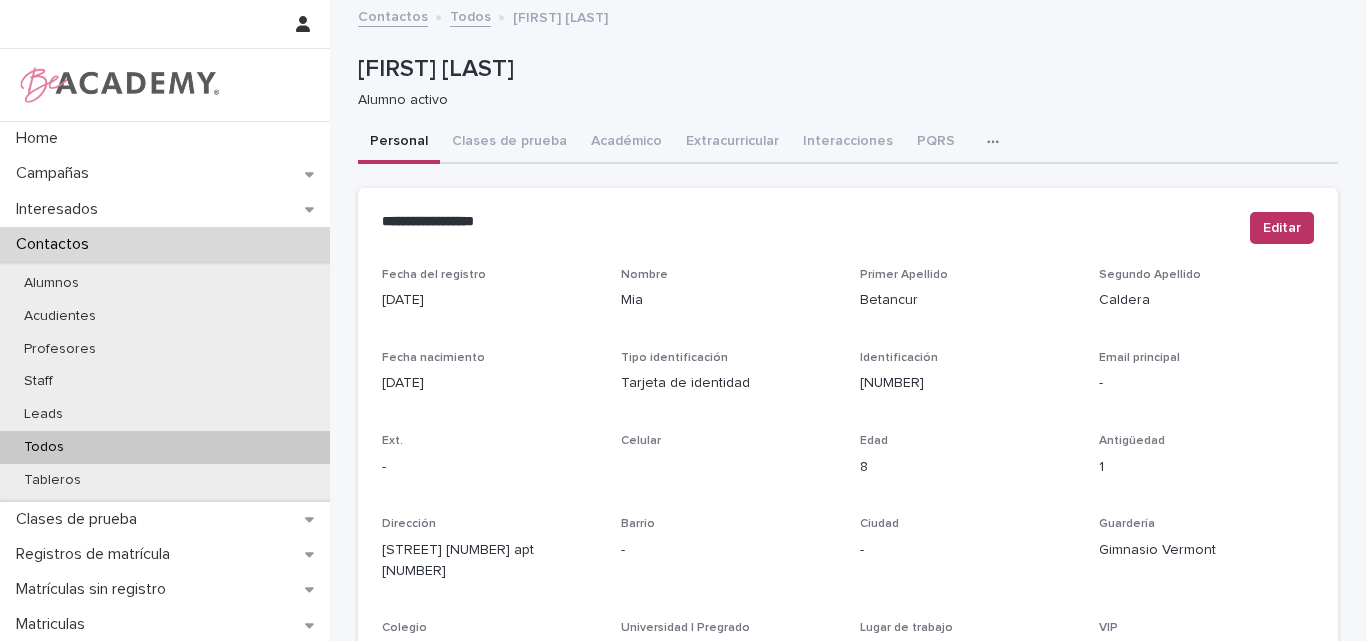 click on "Todos" at bounding box center (44, 447) 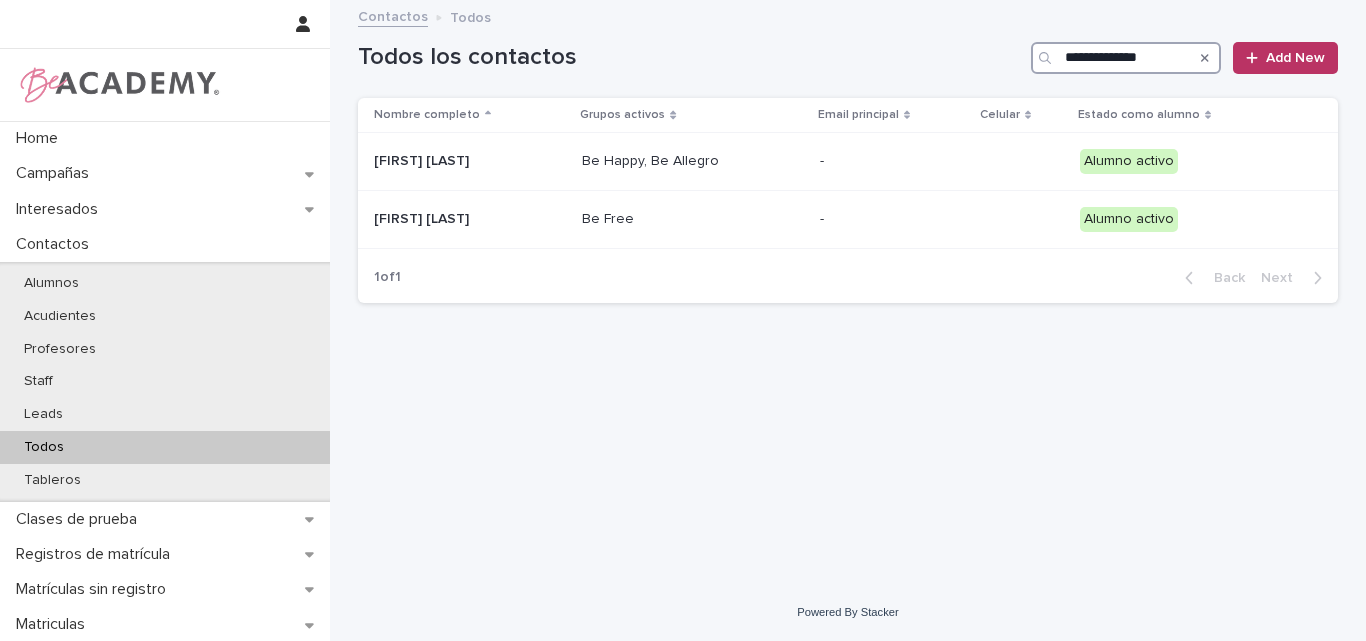 click on "**********" at bounding box center (1126, 58) 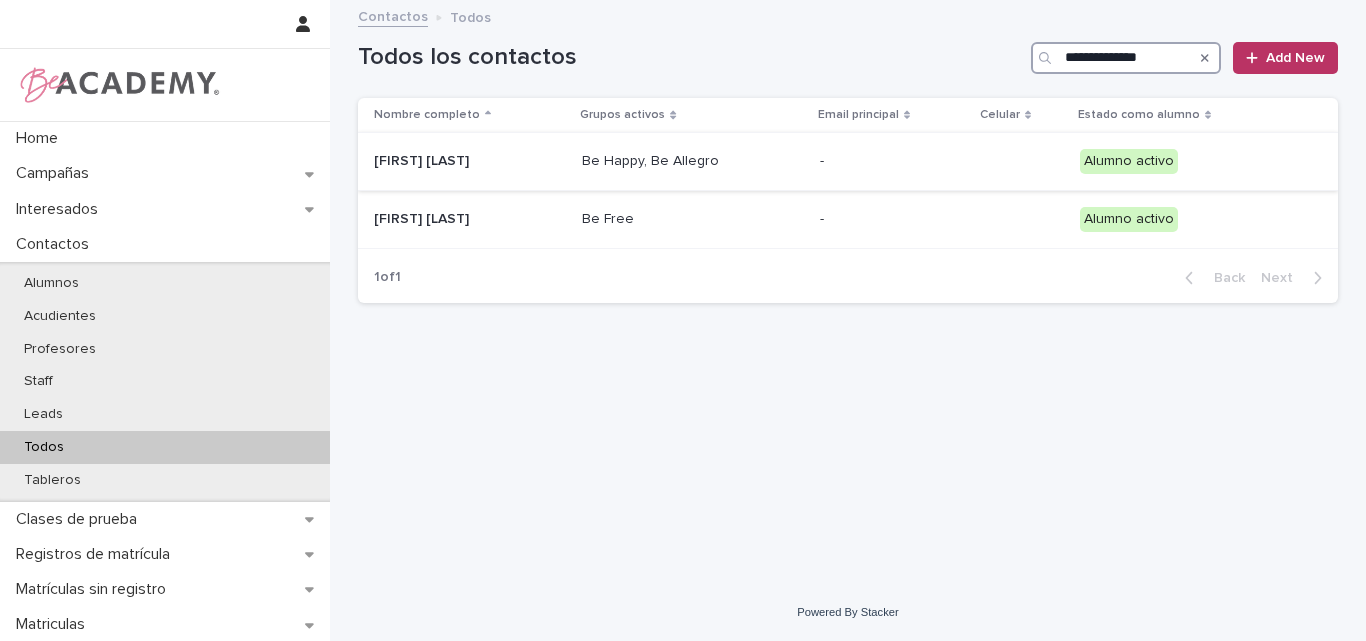 type on "**********" 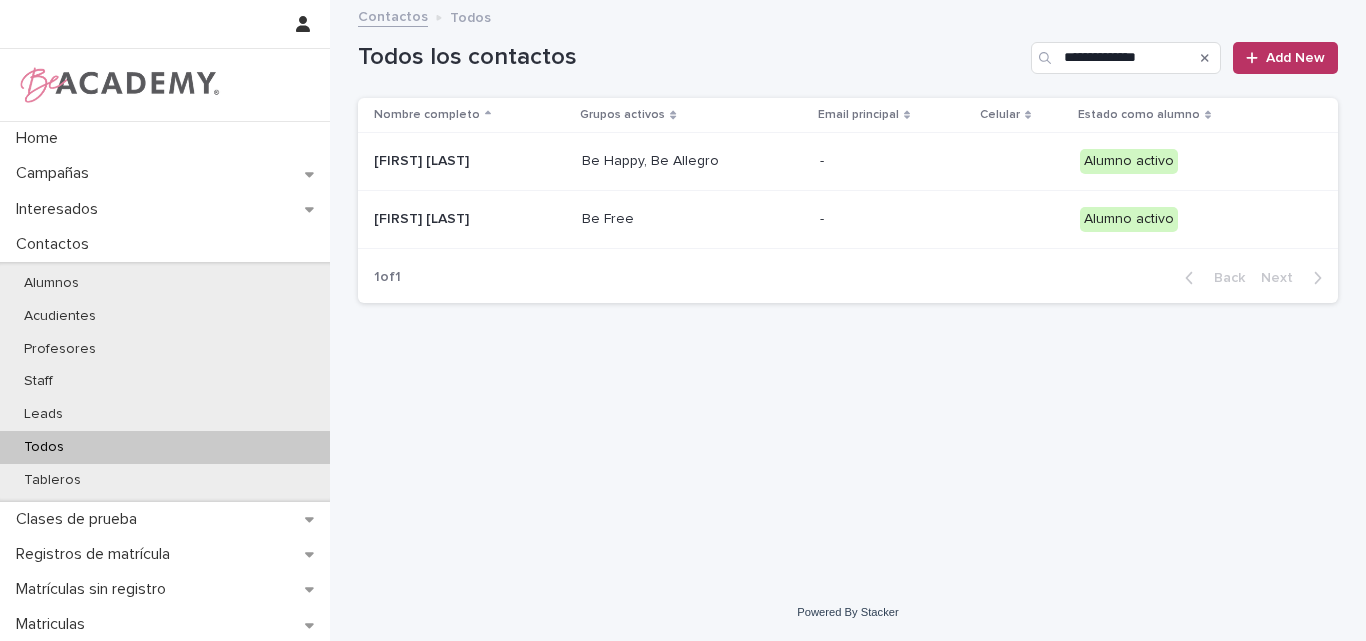 click on "Amalia Penagos Cuartas" at bounding box center (470, 161) 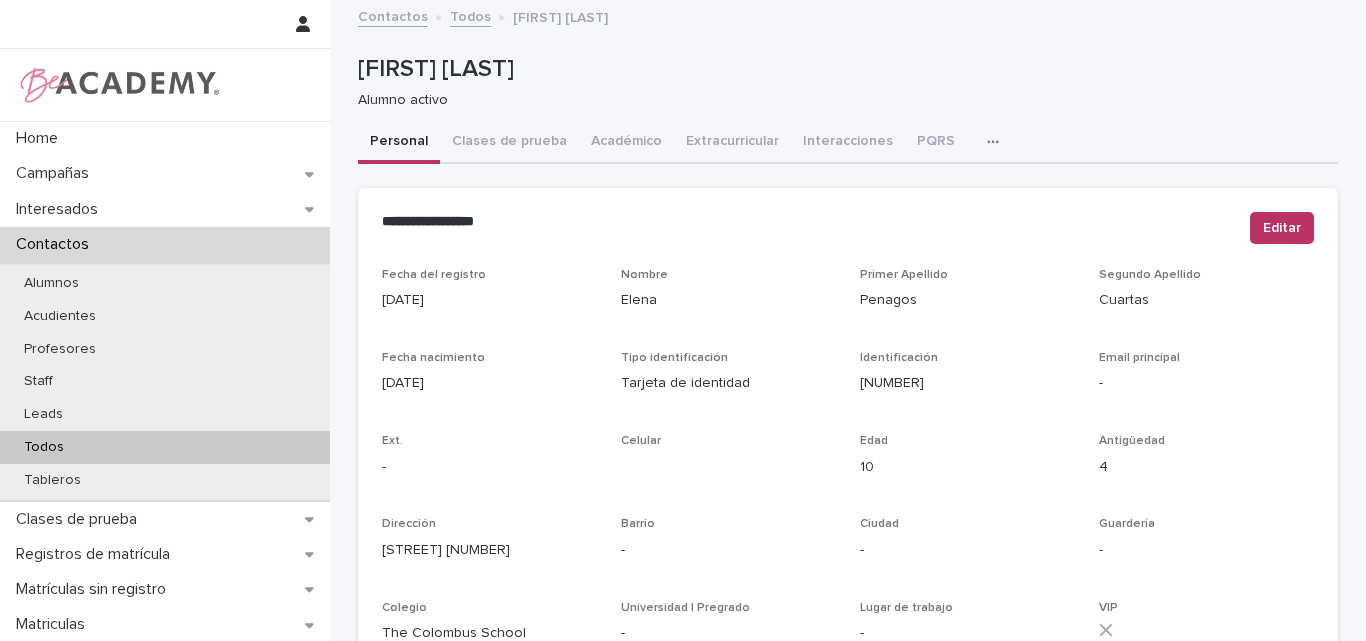 click on "Todos" at bounding box center (165, 447) 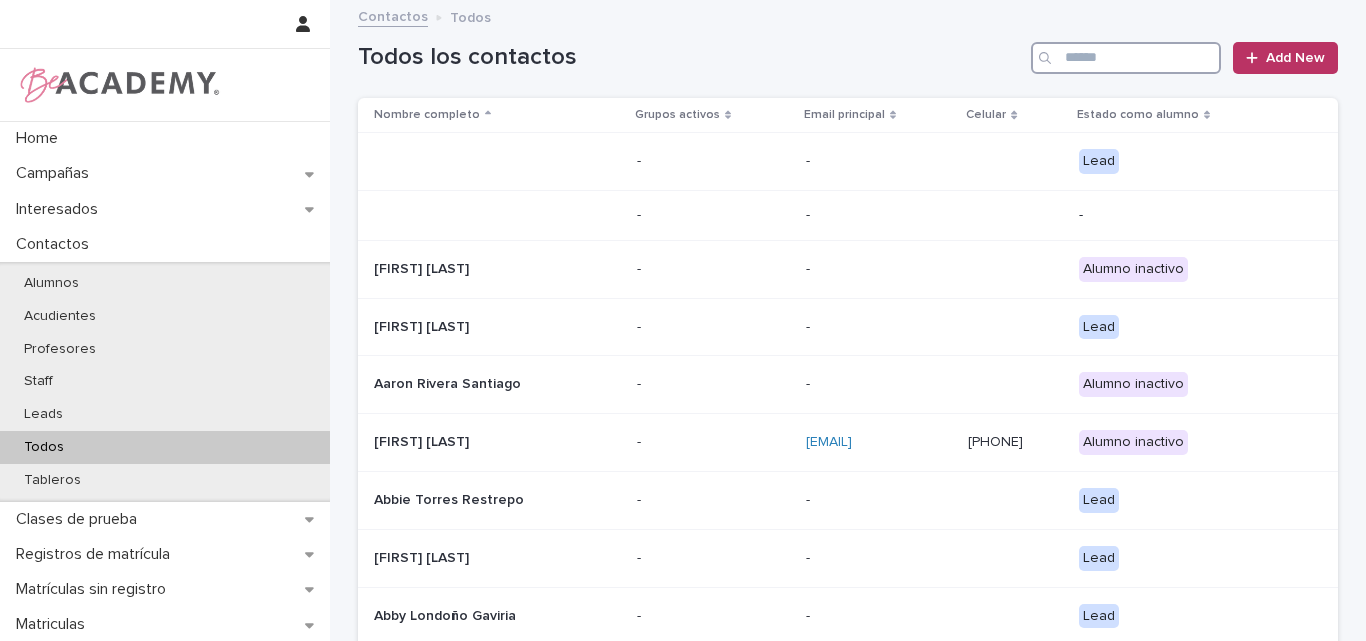 click at bounding box center [1126, 58] 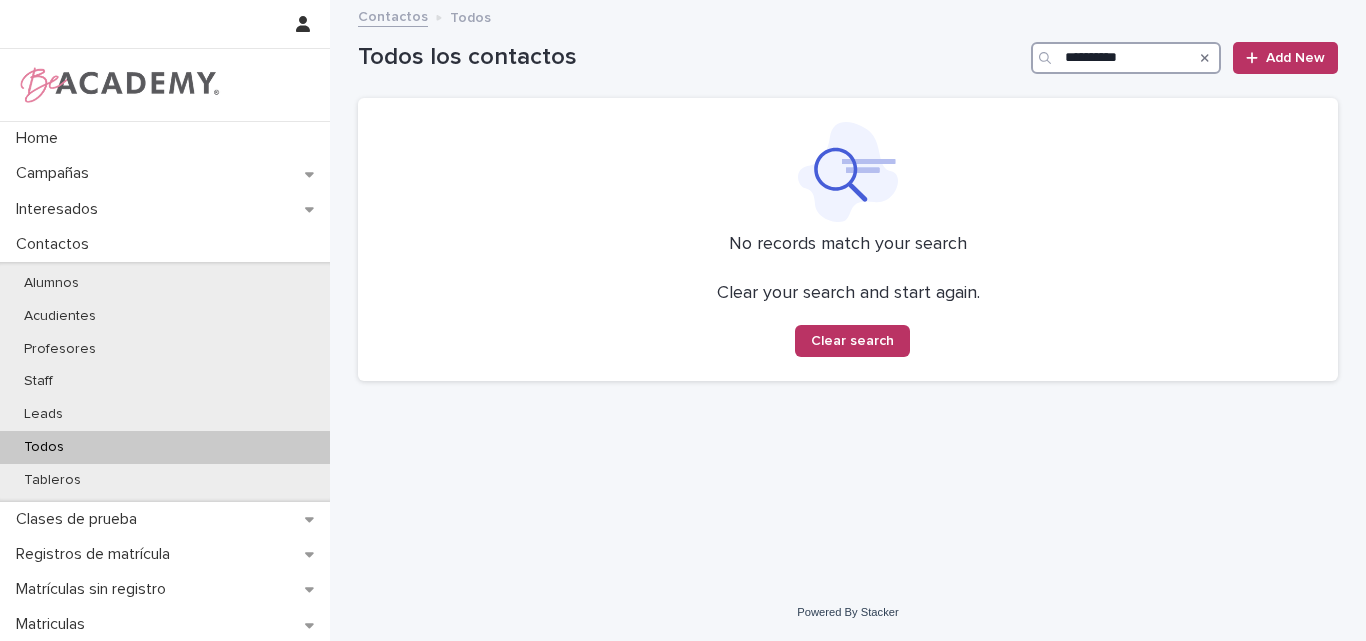 click on "*********" at bounding box center [1126, 58] 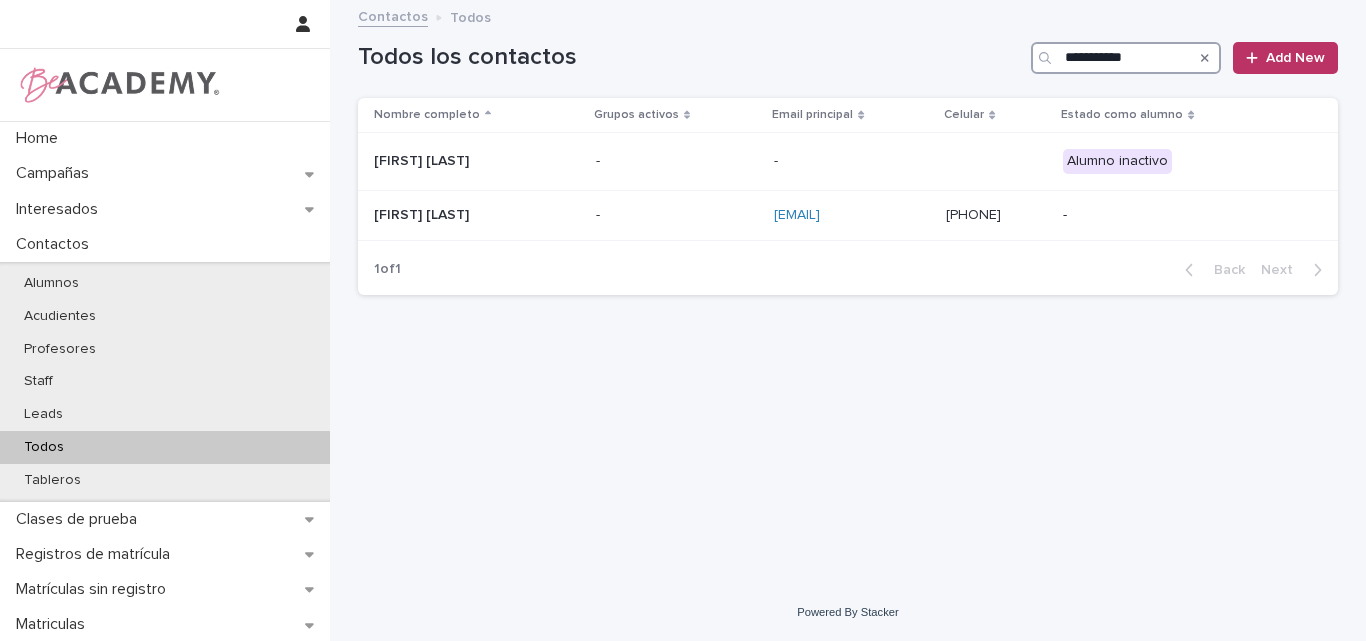 click on "**********" at bounding box center [1126, 58] 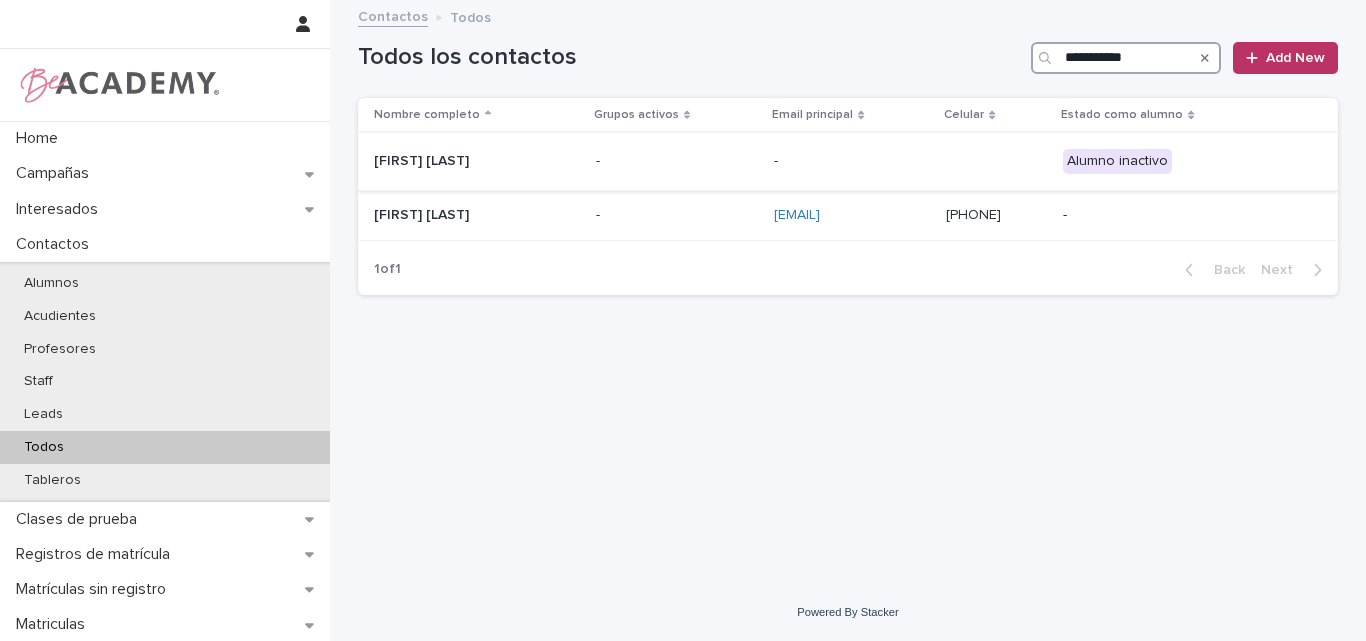 type on "**********" 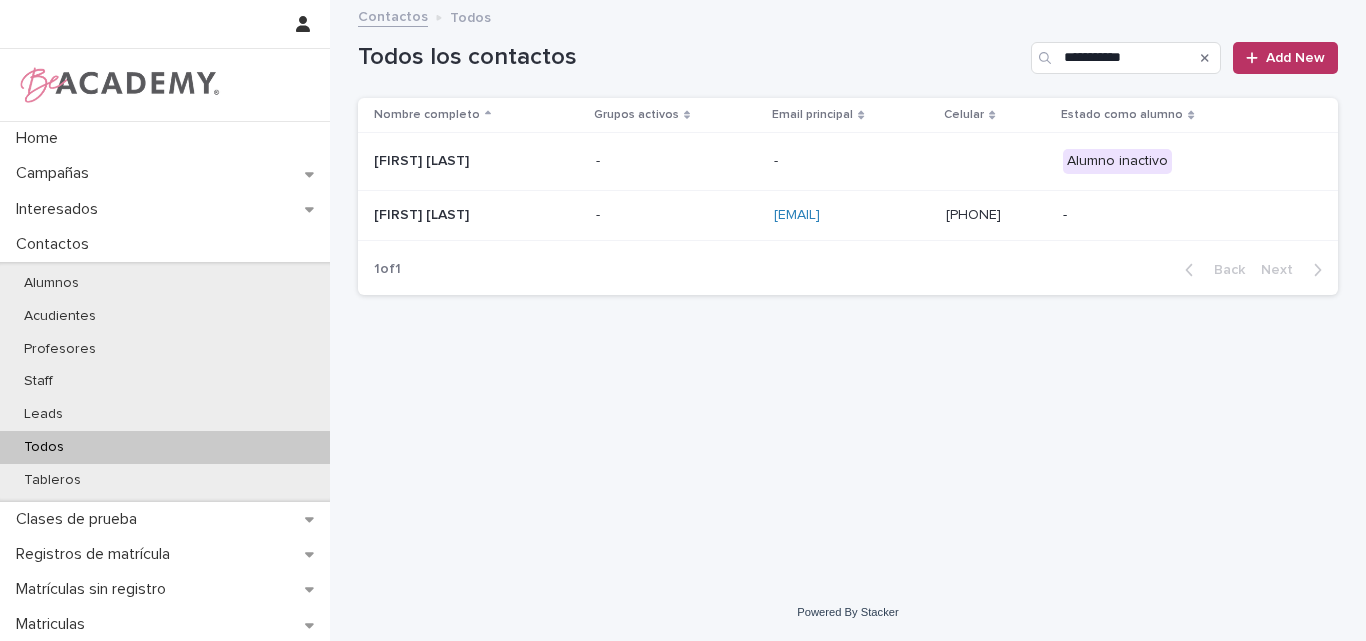 click on "Laura Rios Bustamante" at bounding box center [474, 161] 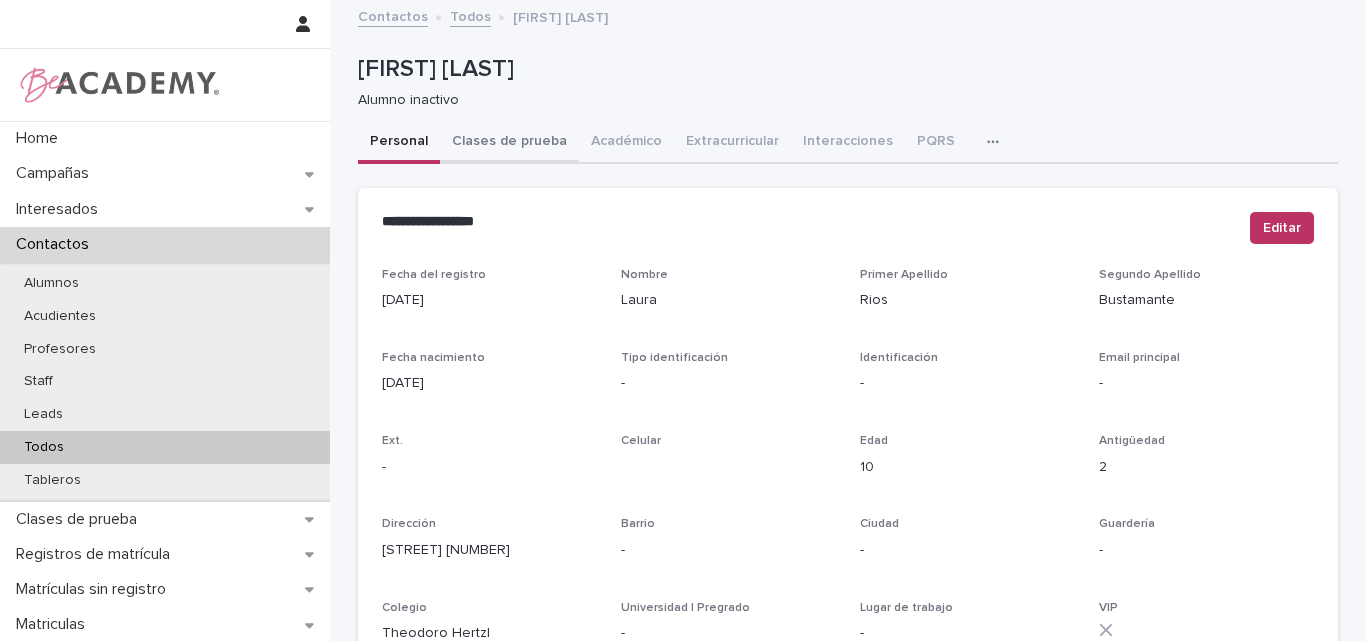 click on "Clases de prueba" at bounding box center (509, 143) 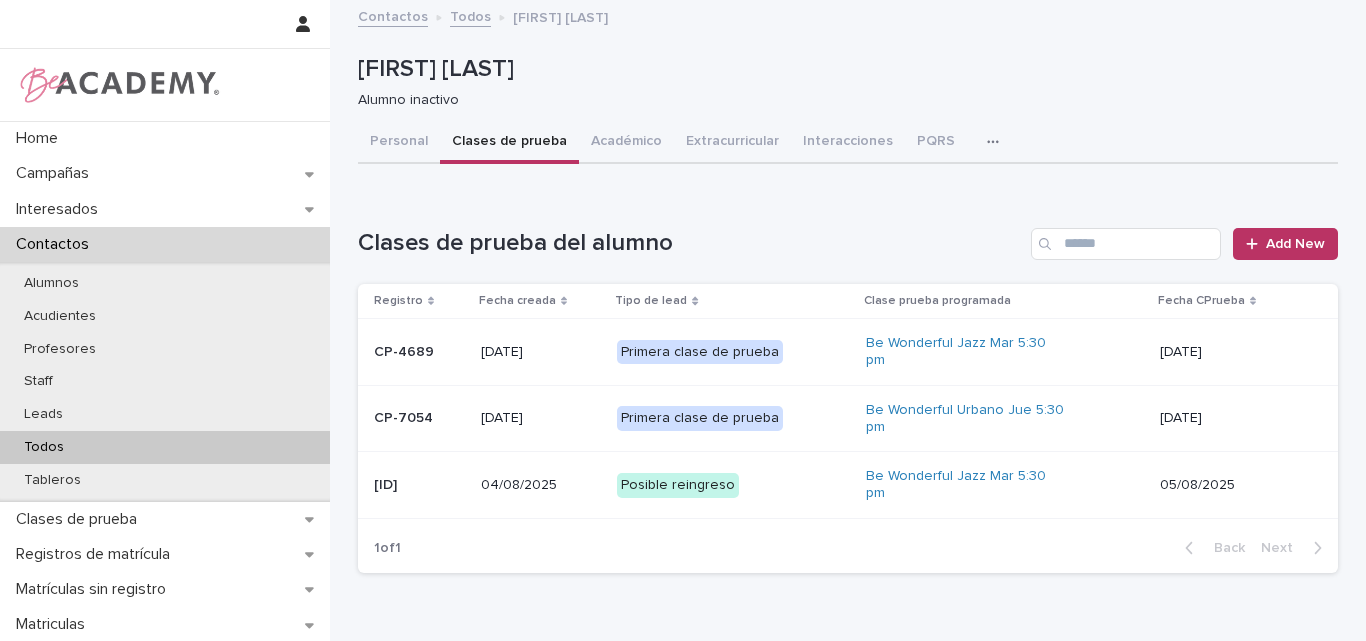 click on "CP-8716" at bounding box center [415, 485] 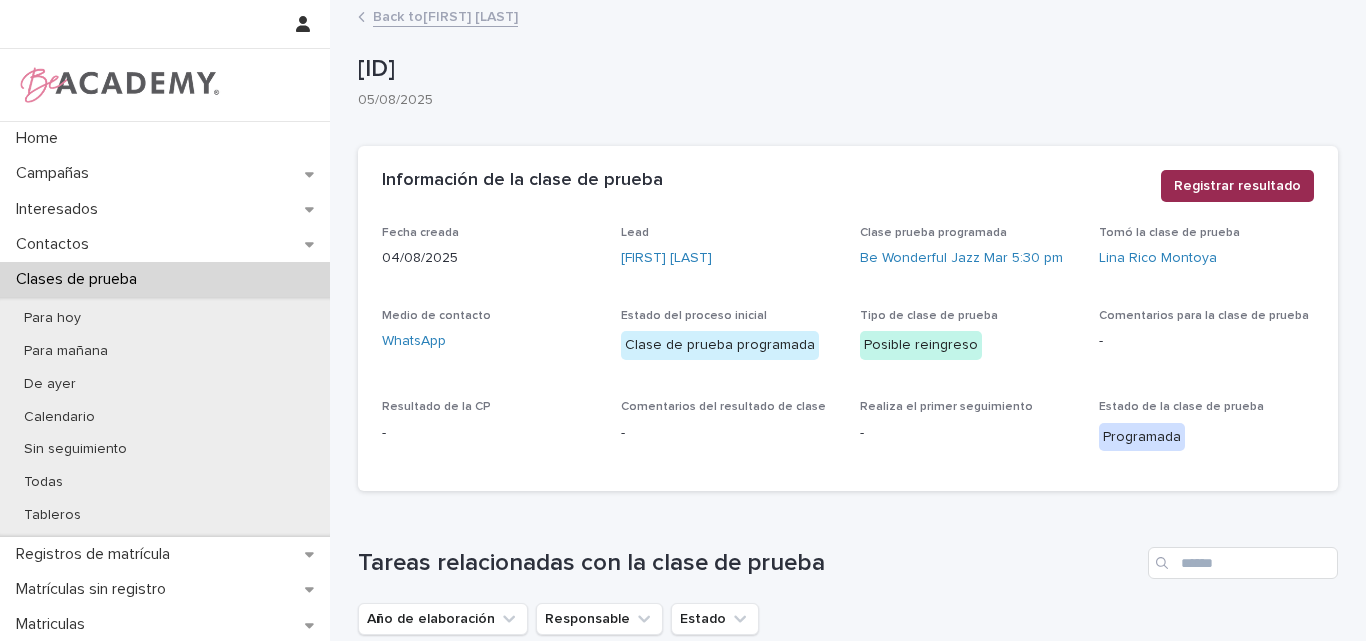 click on "Registrar resultado" at bounding box center [1237, 186] 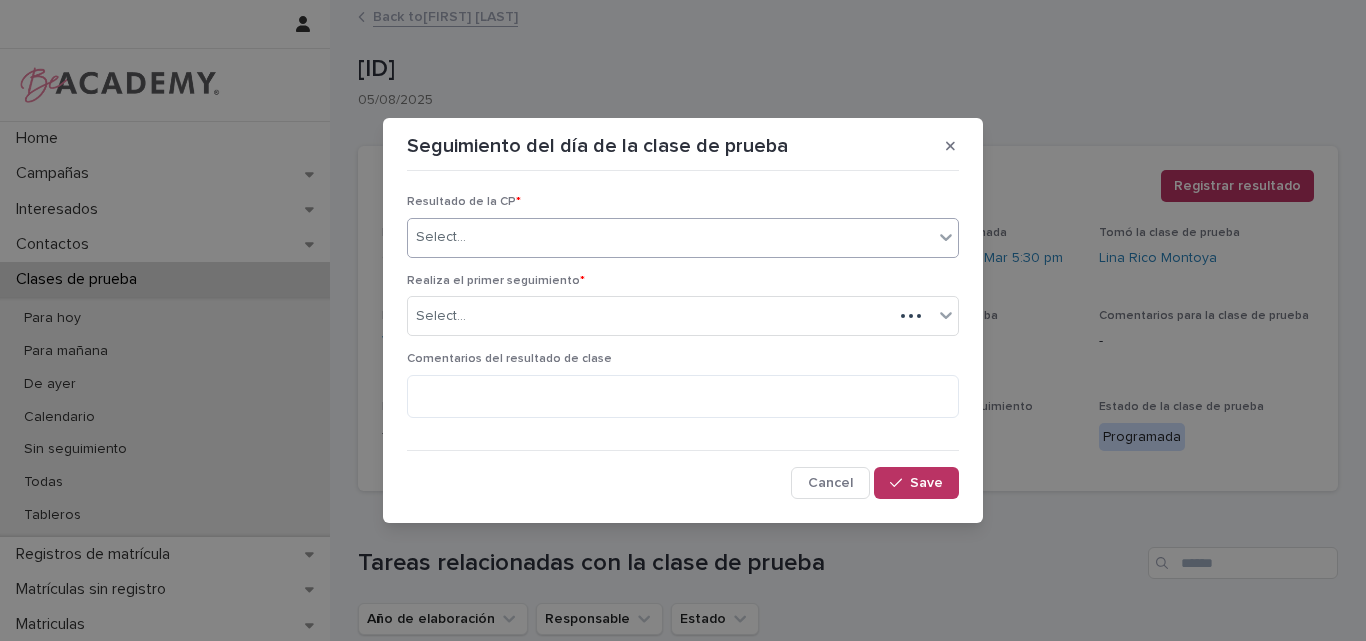 click on "Select..." at bounding box center [670, 237] 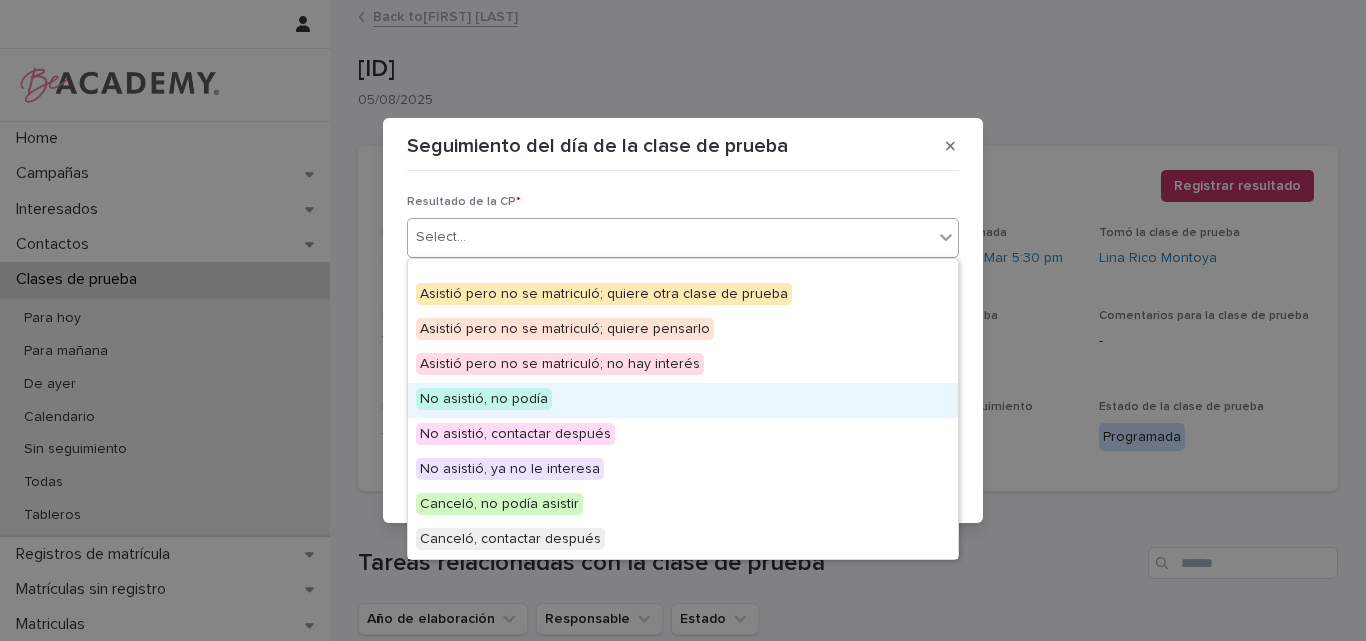 scroll, scrollTop: 155, scrollLeft: 0, axis: vertical 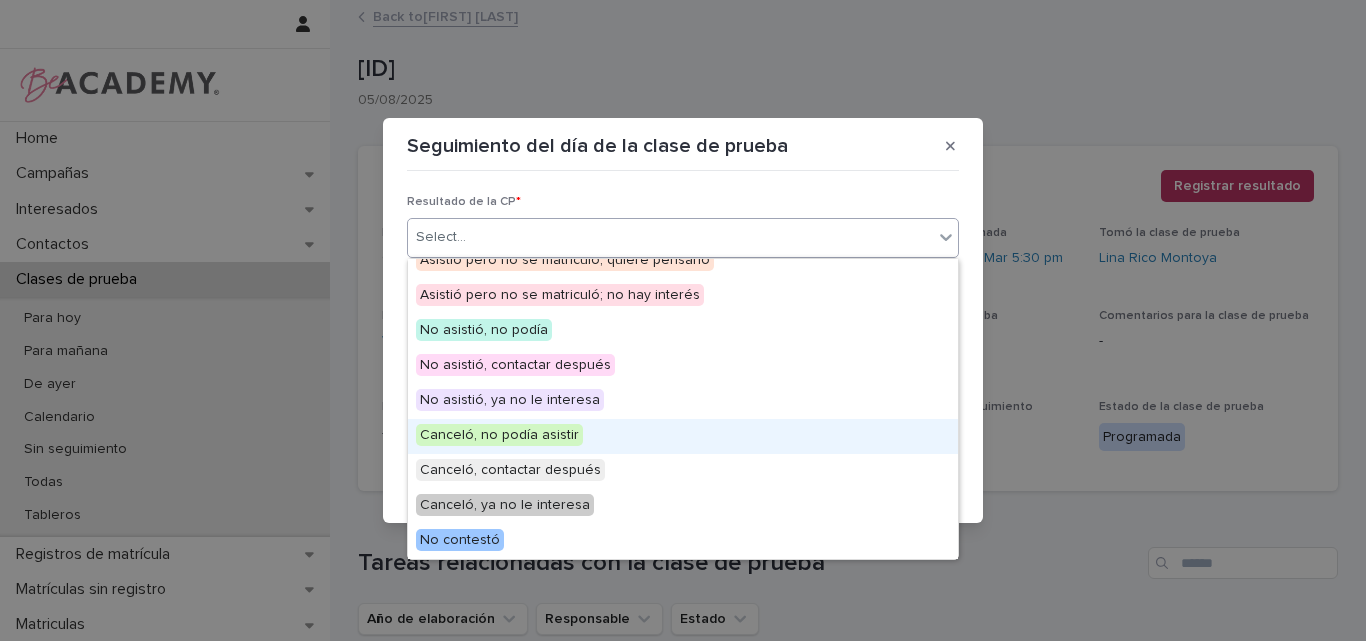 click on "Canceló, no podía asistir" at bounding box center (499, 435) 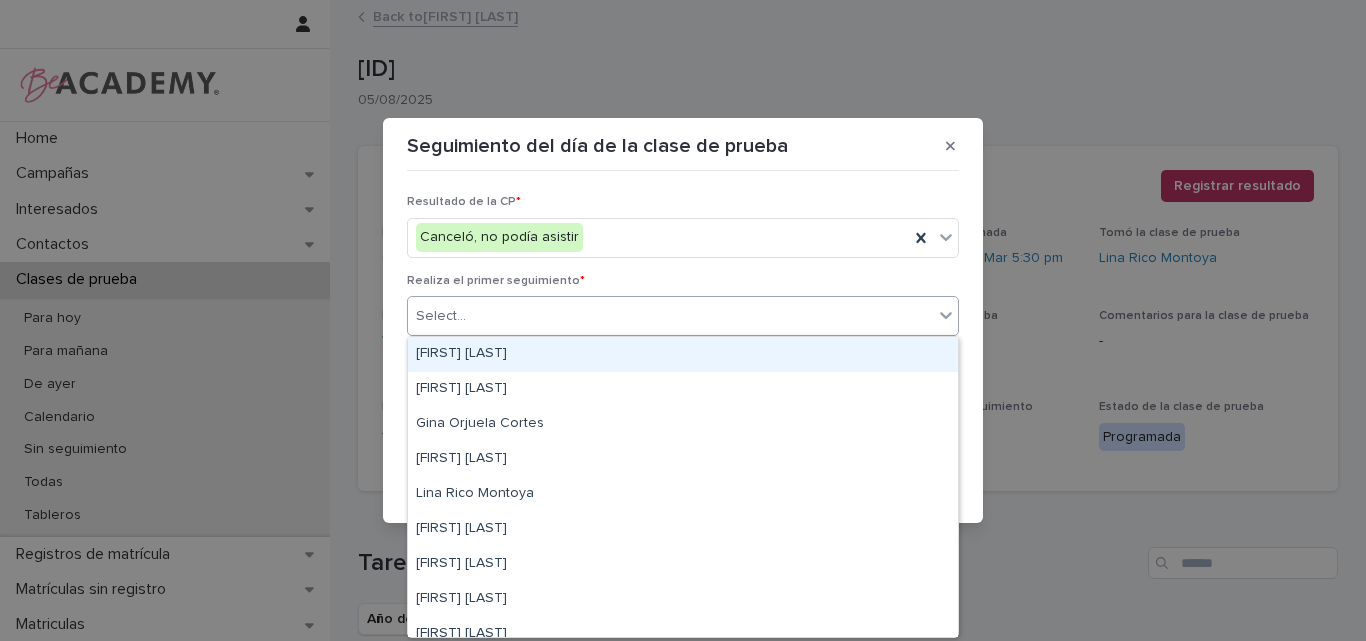 click on "Select..." at bounding box center (670, 316) 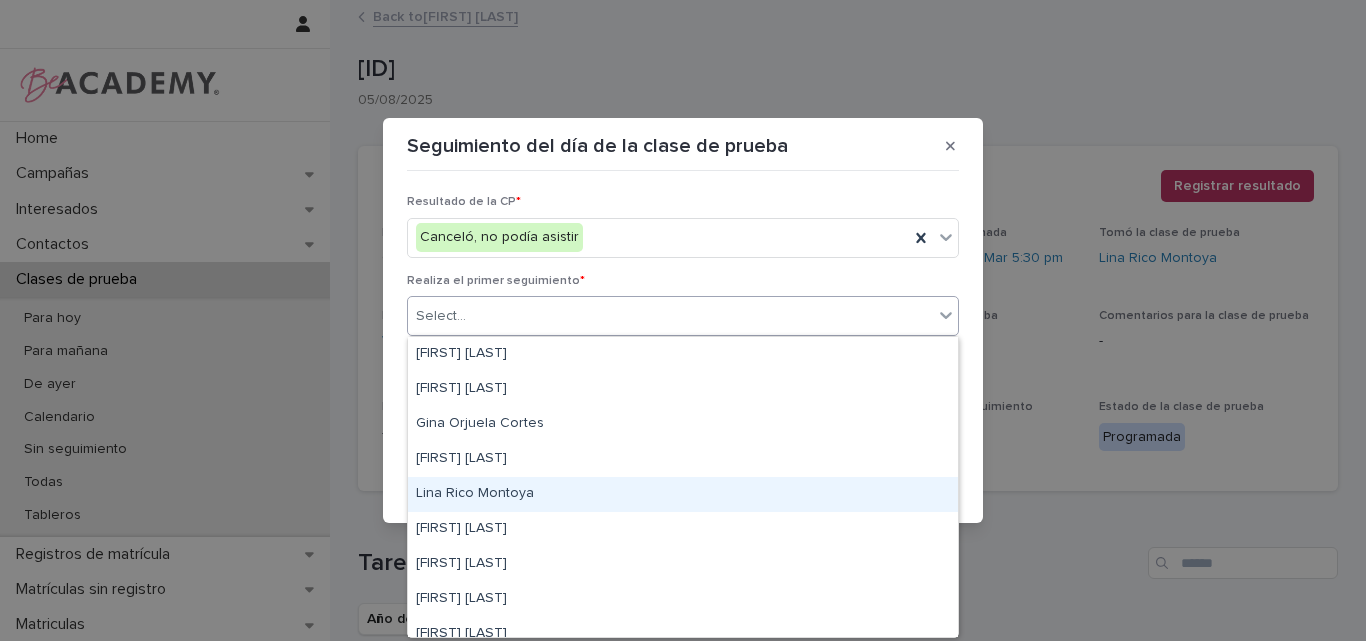 click on "Lina Rico Montoya" at bounding box center (683, 494) 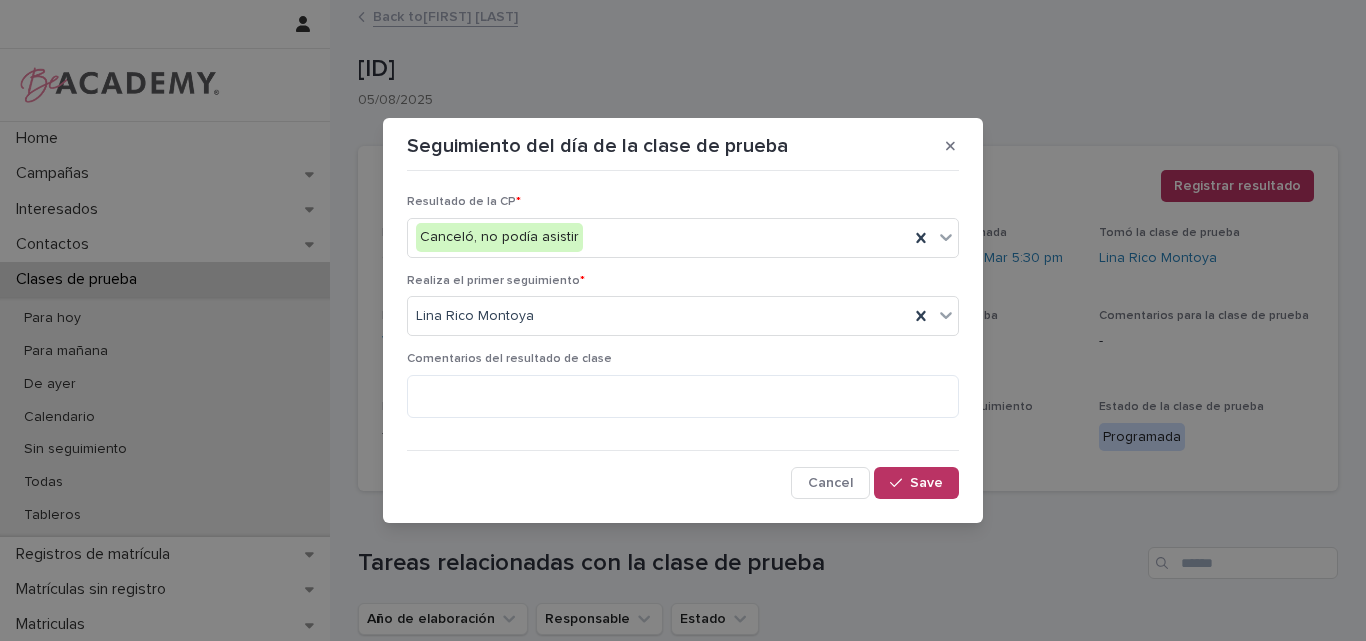 drag, startPoint x: 939, startPoint y: 482, endPoint x: 1066, endPoint y: 453, distance: 130.26895 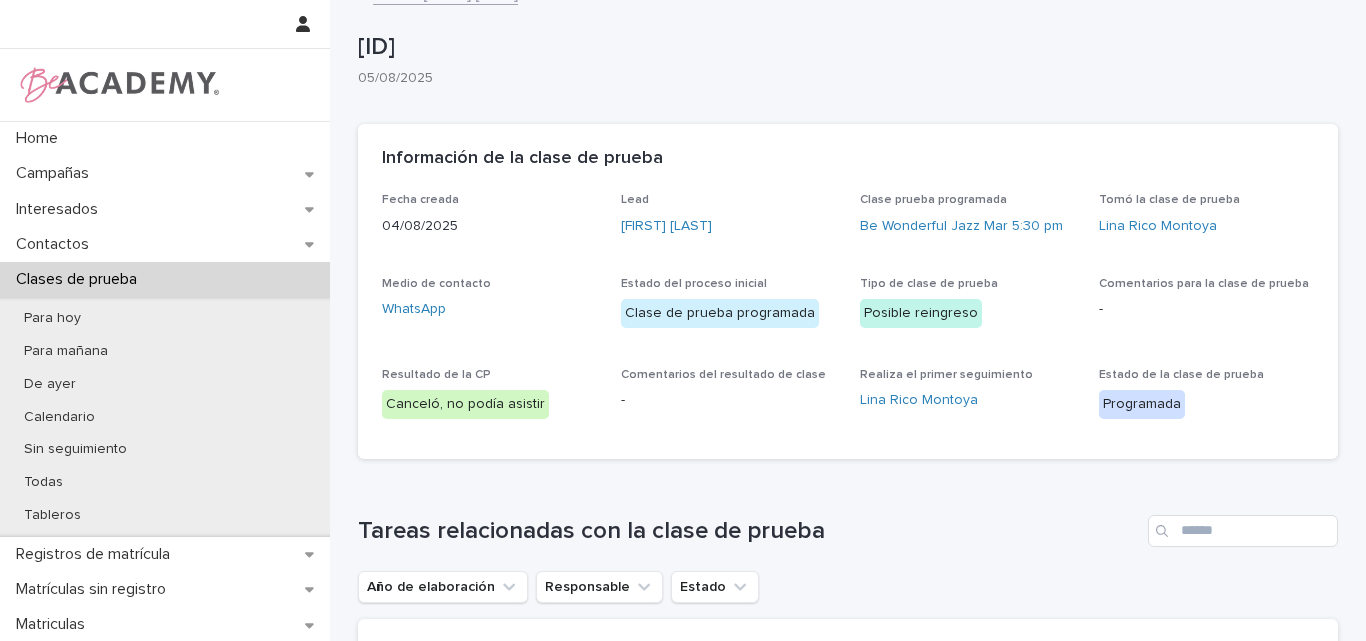 scroll, scrollTop: 0, scrollLeft: 0, axis: both 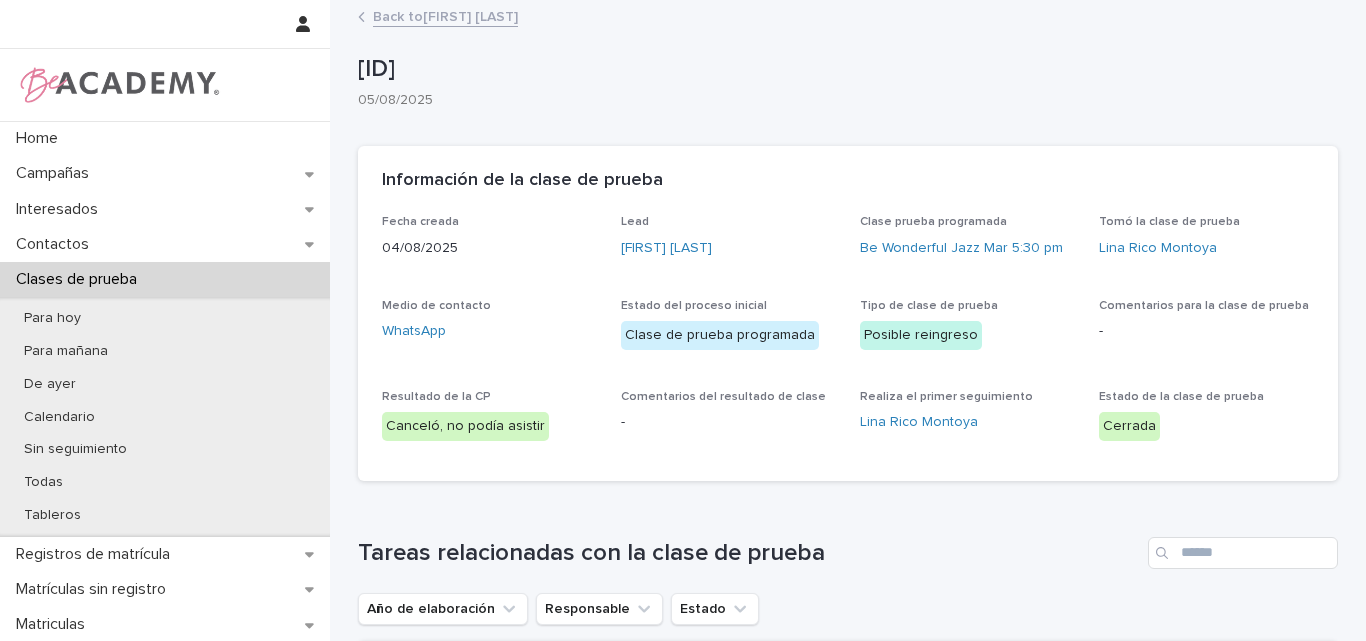 click on "Back to  Laura Rios Bustamante" at bounding box center [445, 15] 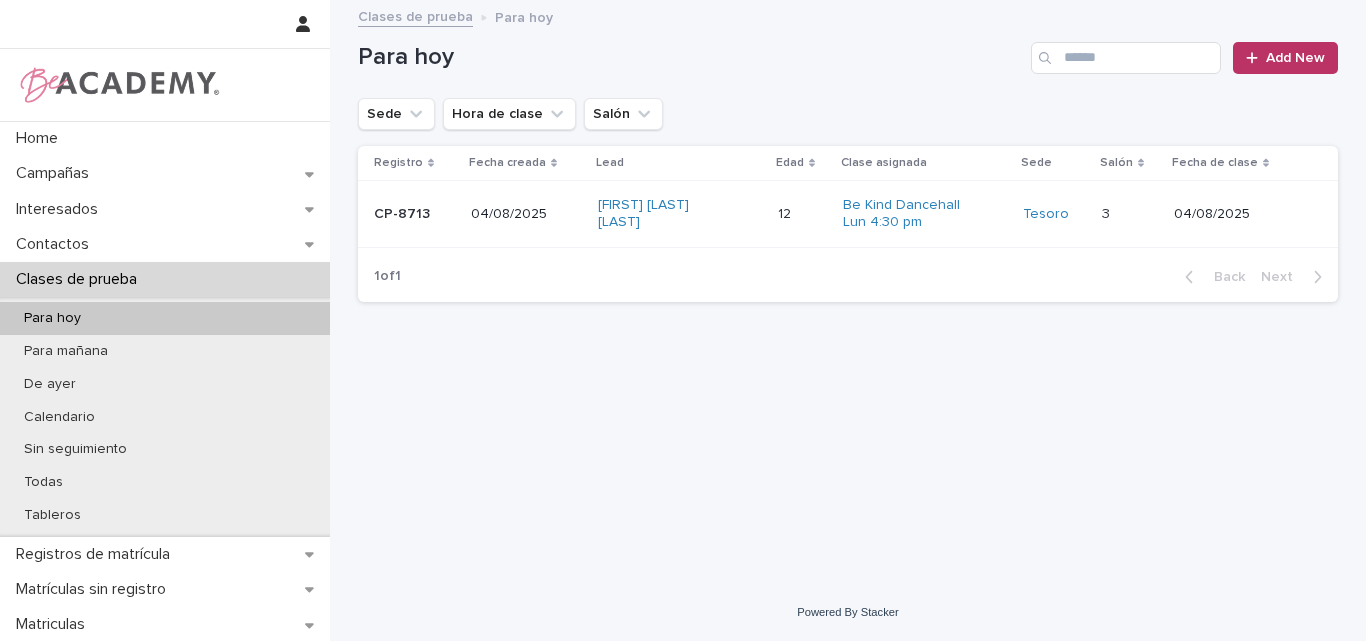 scroll, scrollTop: 0, scrollLeft: 0, axis: both 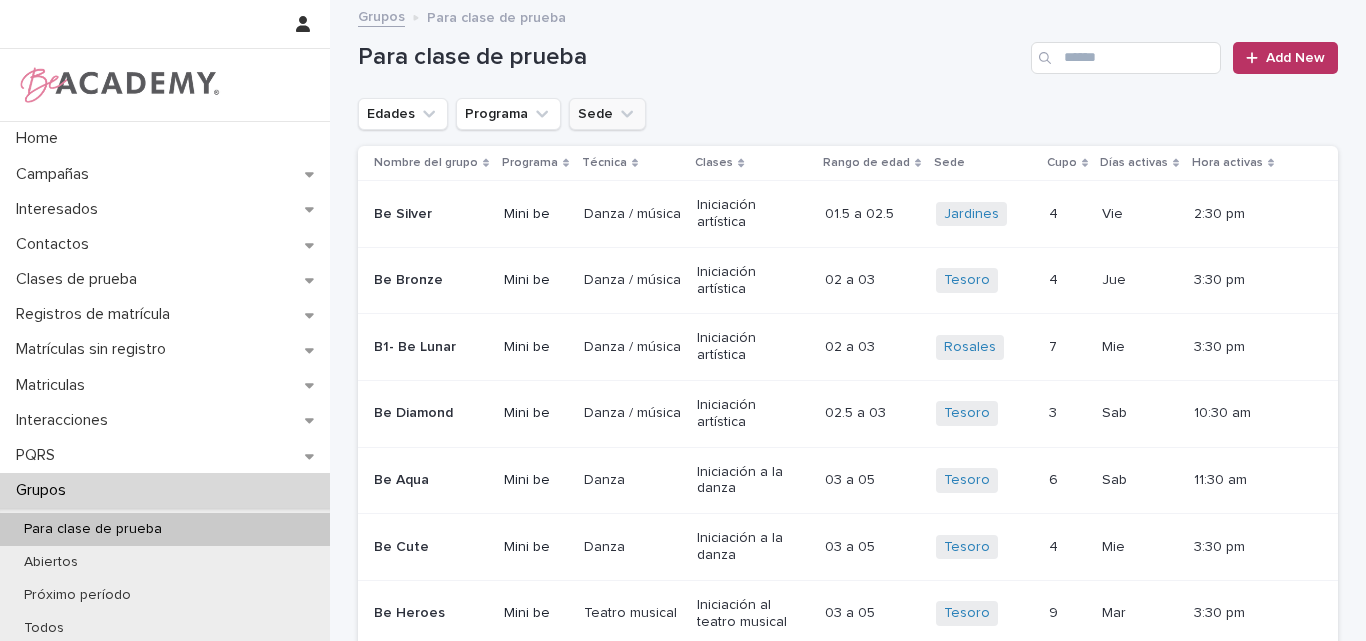 drag, startPoint x: 622, startPoint y: 112, endPoint x: 623, endPoint y: 122, distance: 10.049875 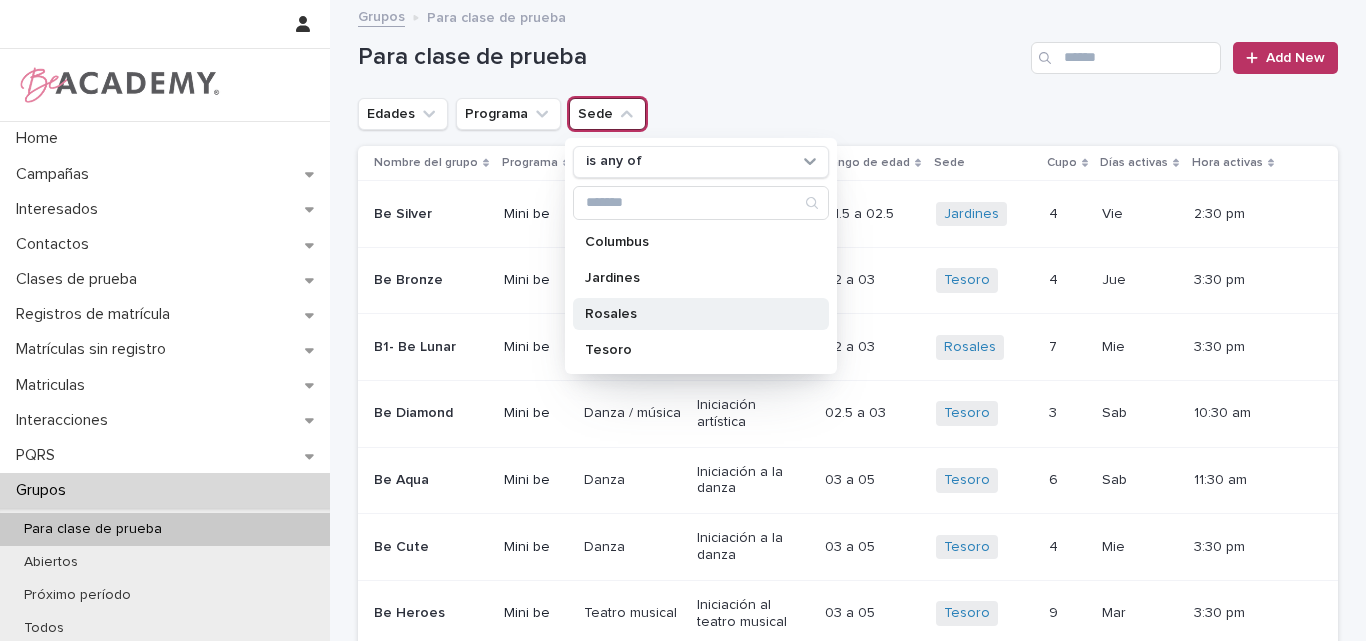 click on "Rosales" at bounding box center (691, 314) 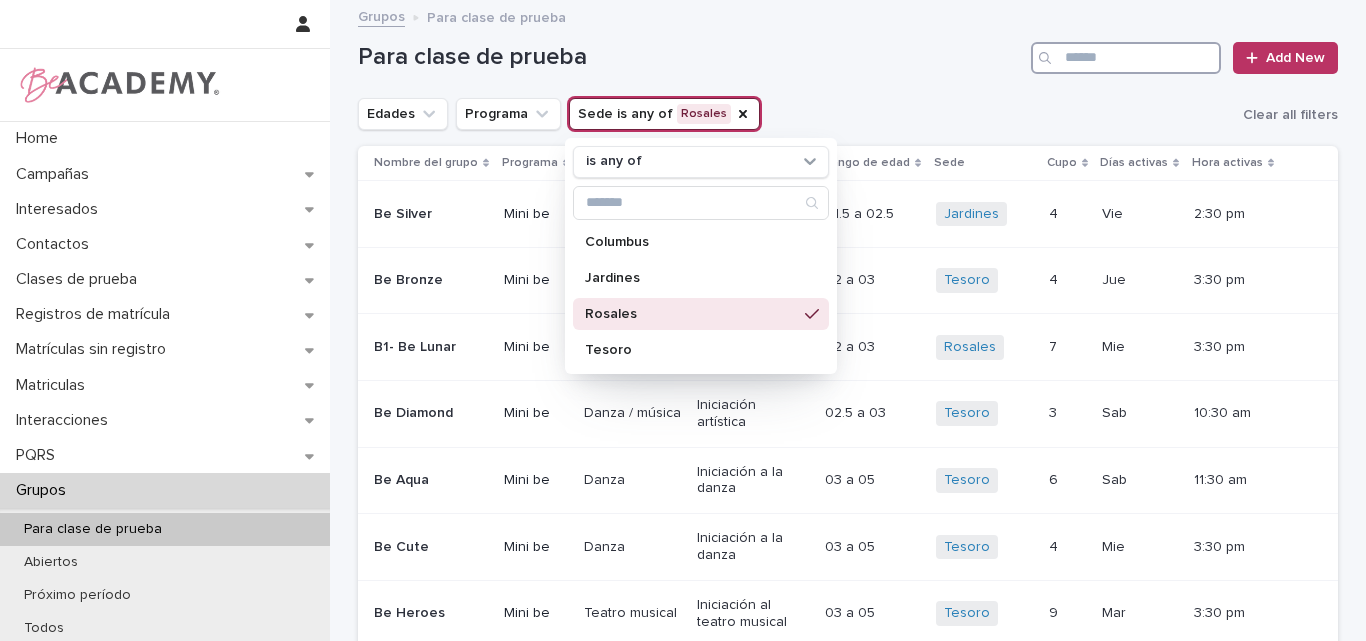 click at bounding box center [1126, 58] 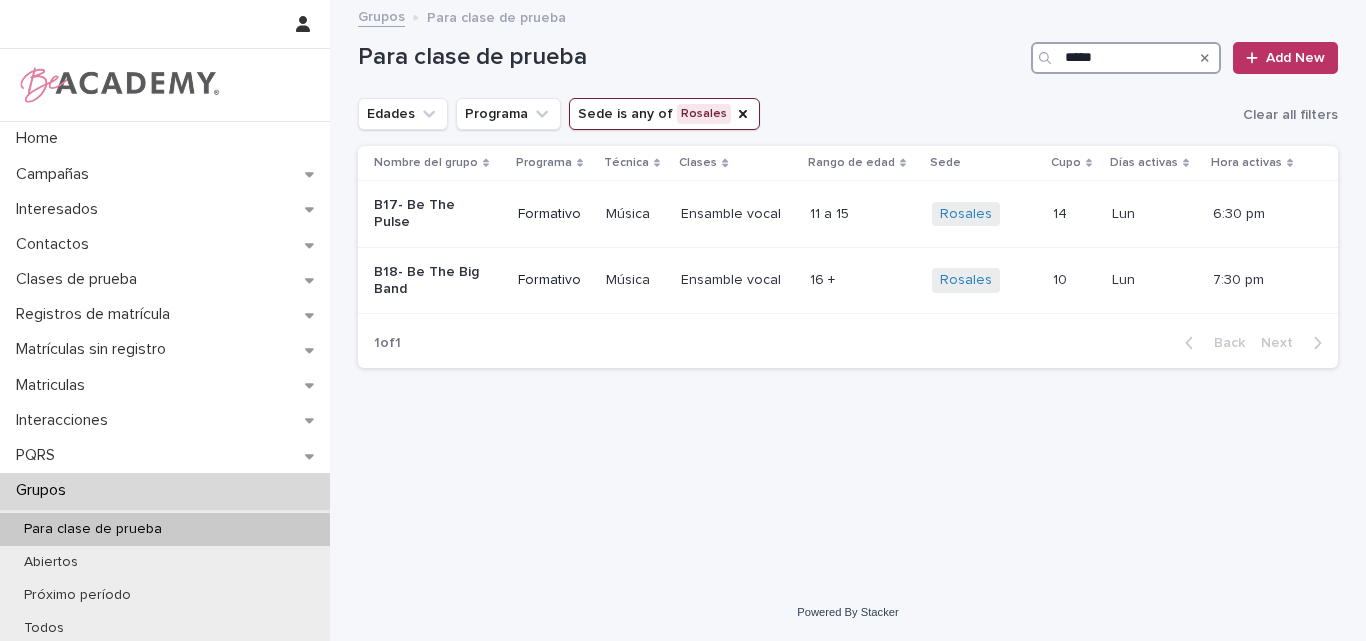 type on "*****" 